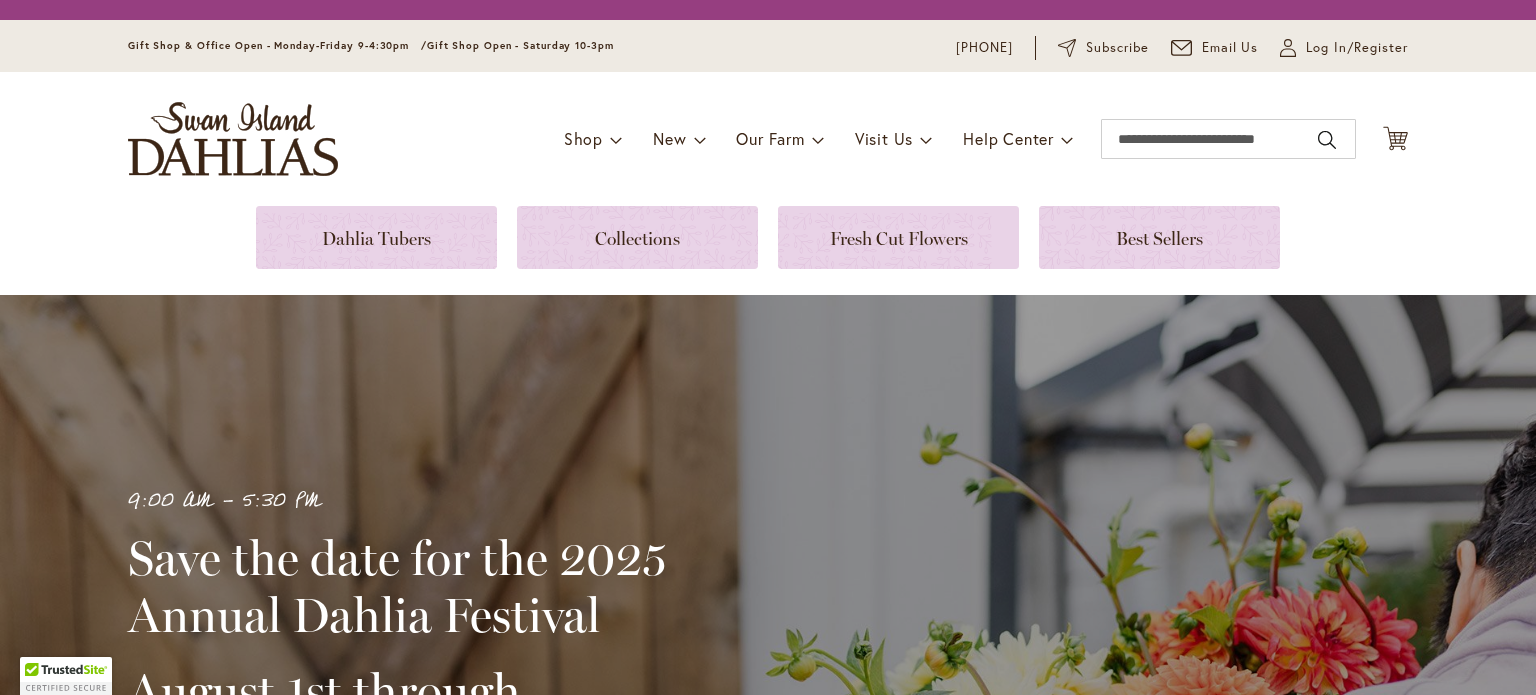 scroll, scrollTop: 0, scrollLeft: 0, axis: both 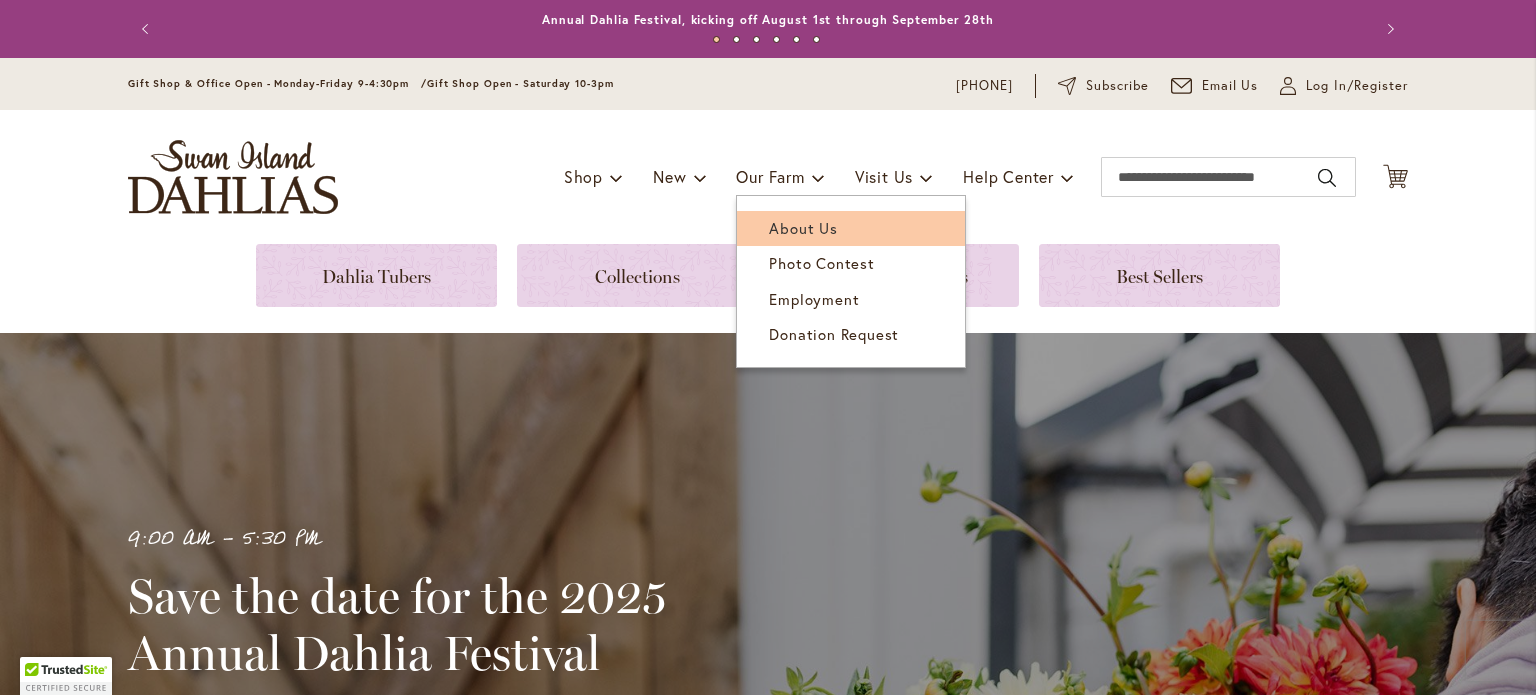 click on "About Us" at bounding box center (803, 228) 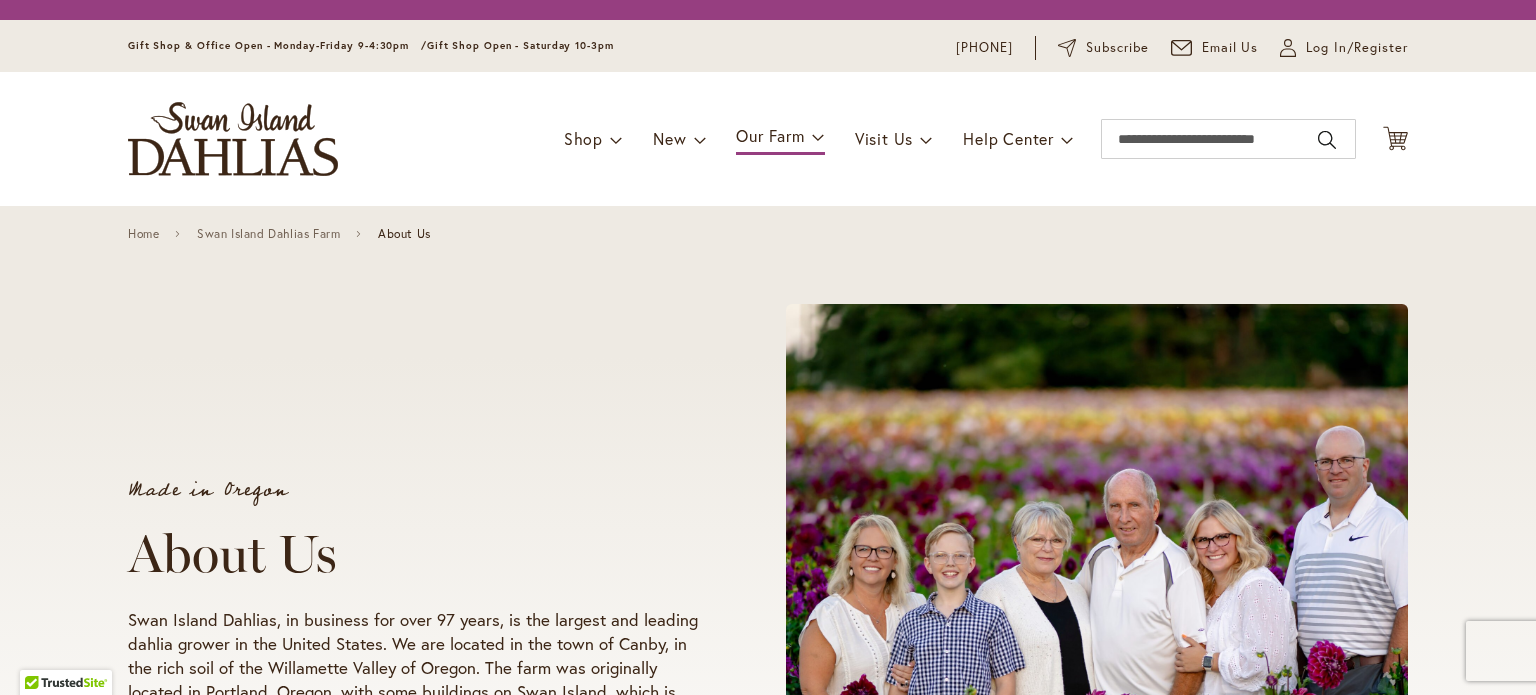 scroll, scrollTop: 0, scrollLeft: 0, axis: both 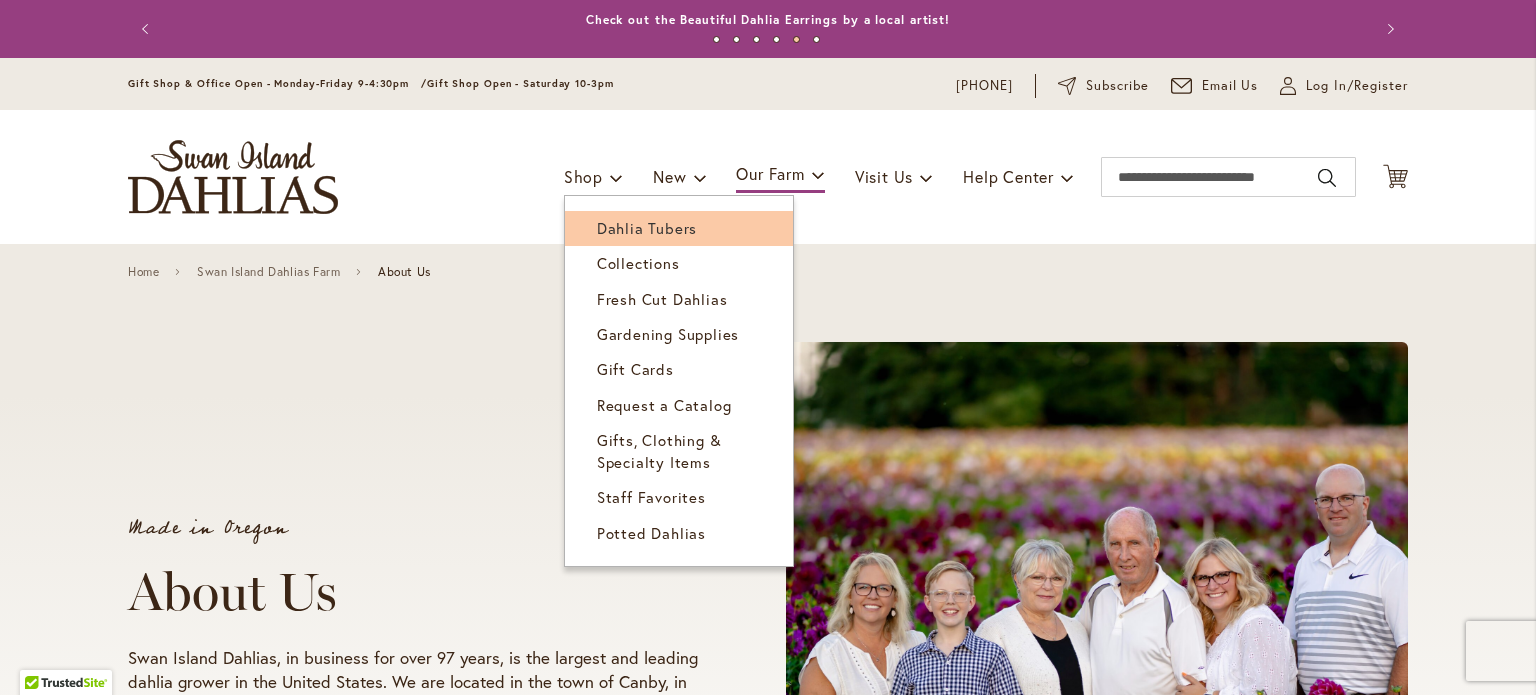 click on "Dahlia Tubers" at bounding box center [647, 228] 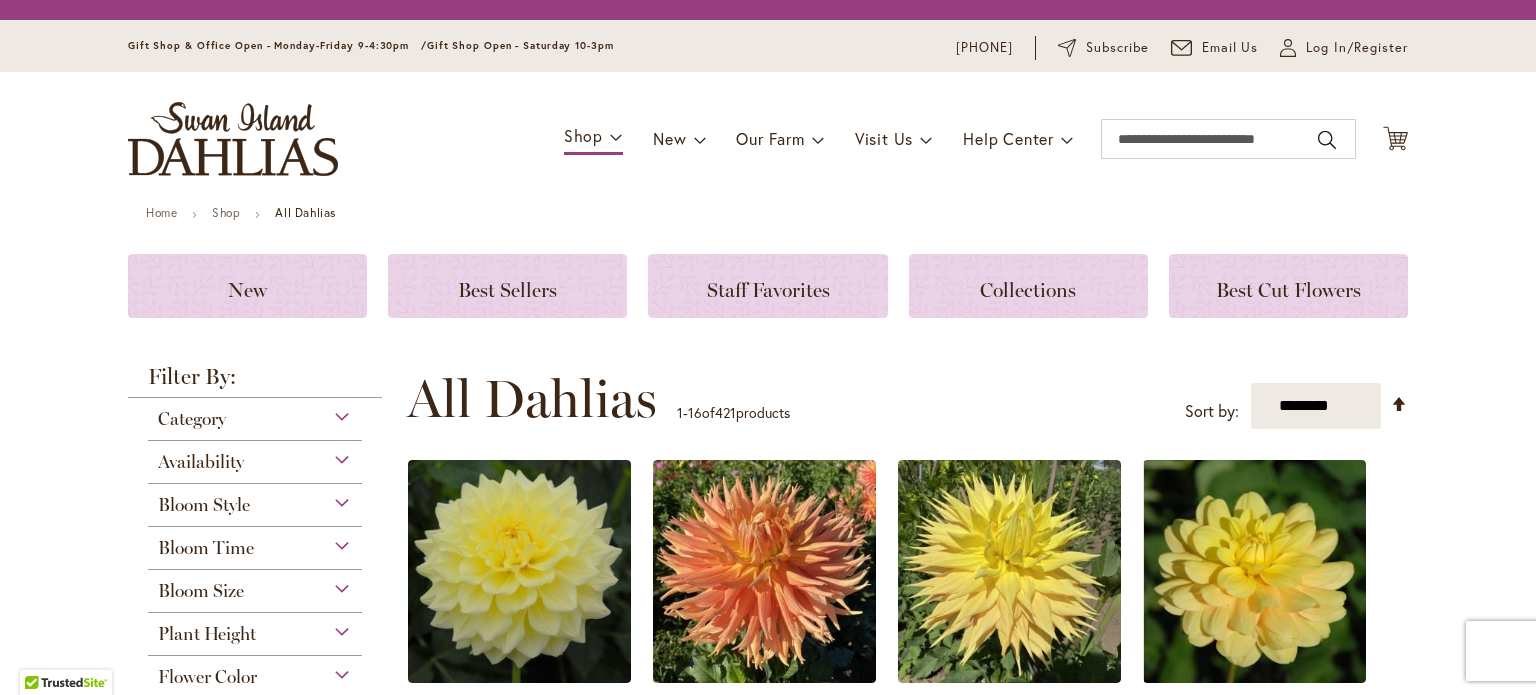 scroll, scrollTop: 0, scrollLeft: 0, axis: both 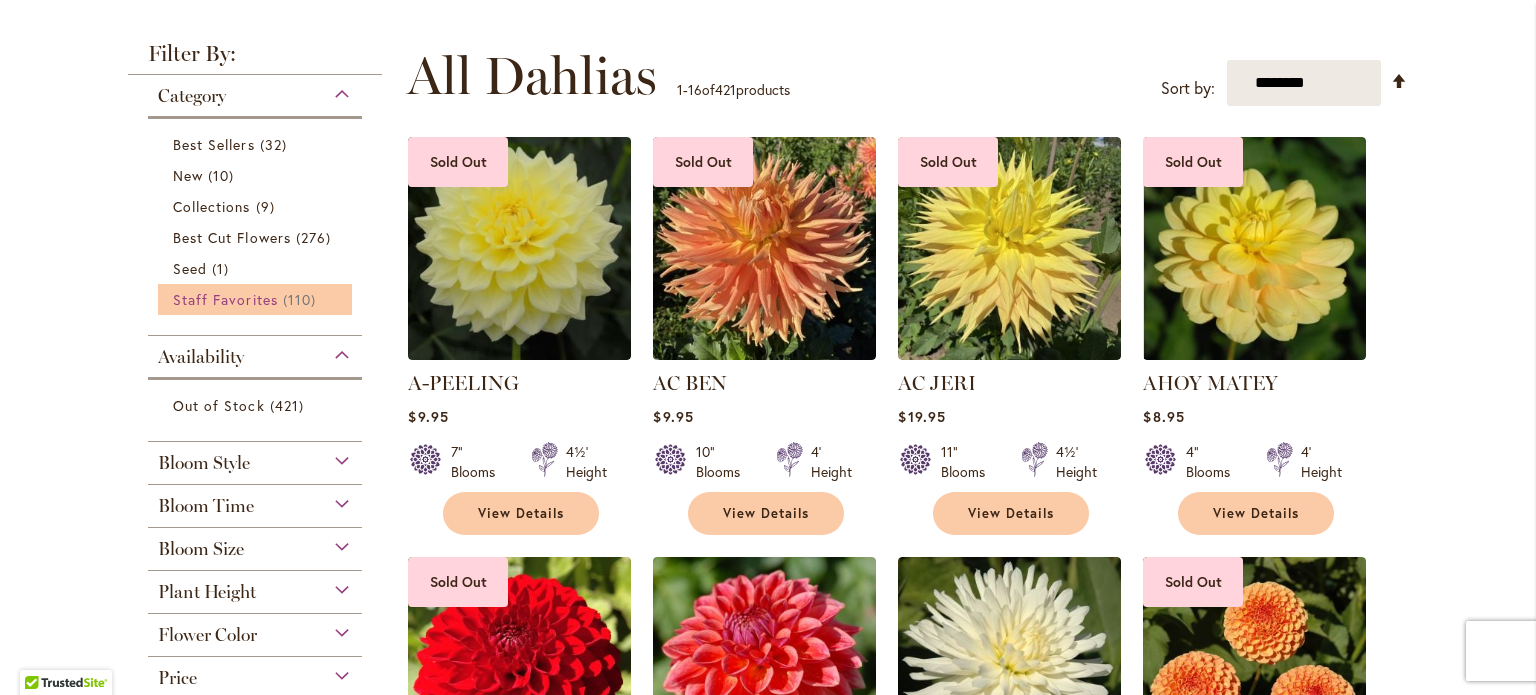 click on "Staff Favorites" at bounding box center [225, 299] 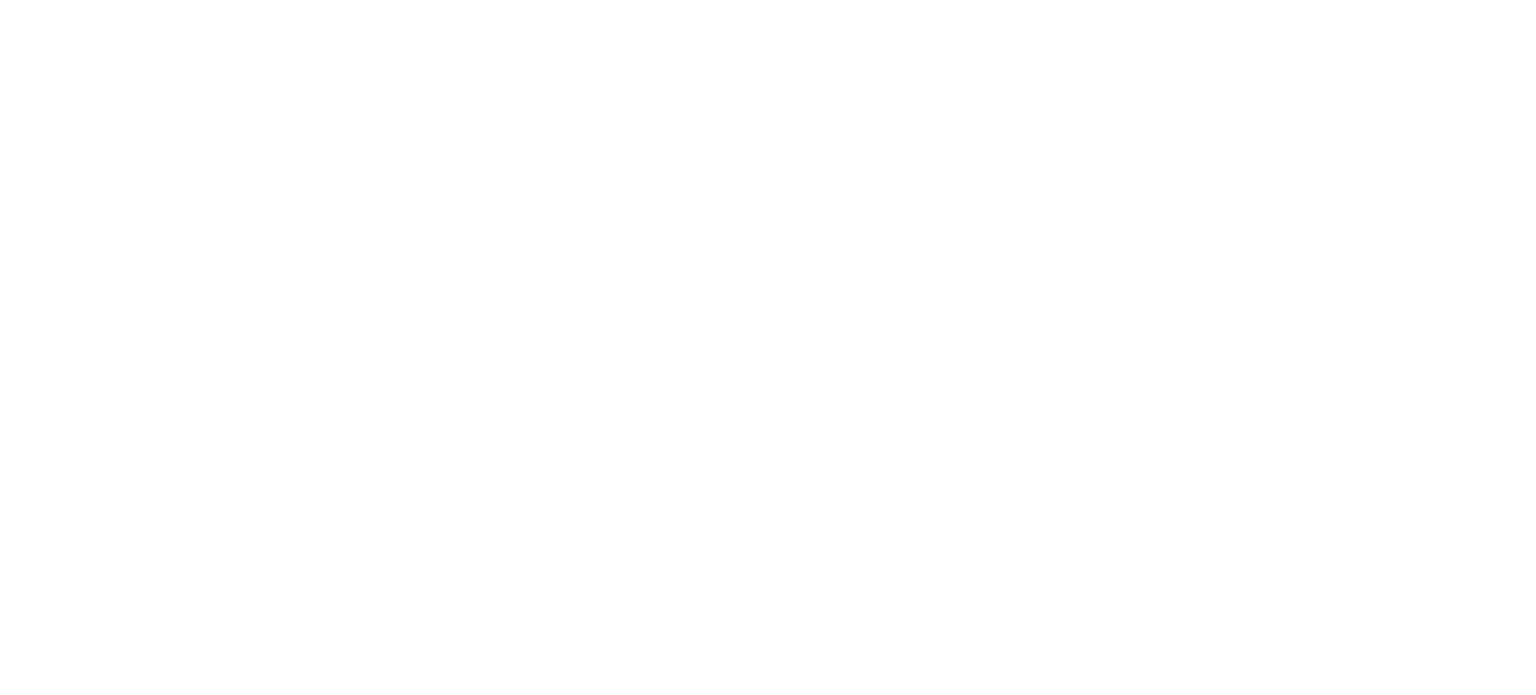 scroll, scrollTop: 0, scrollLeft: 0, axis: both 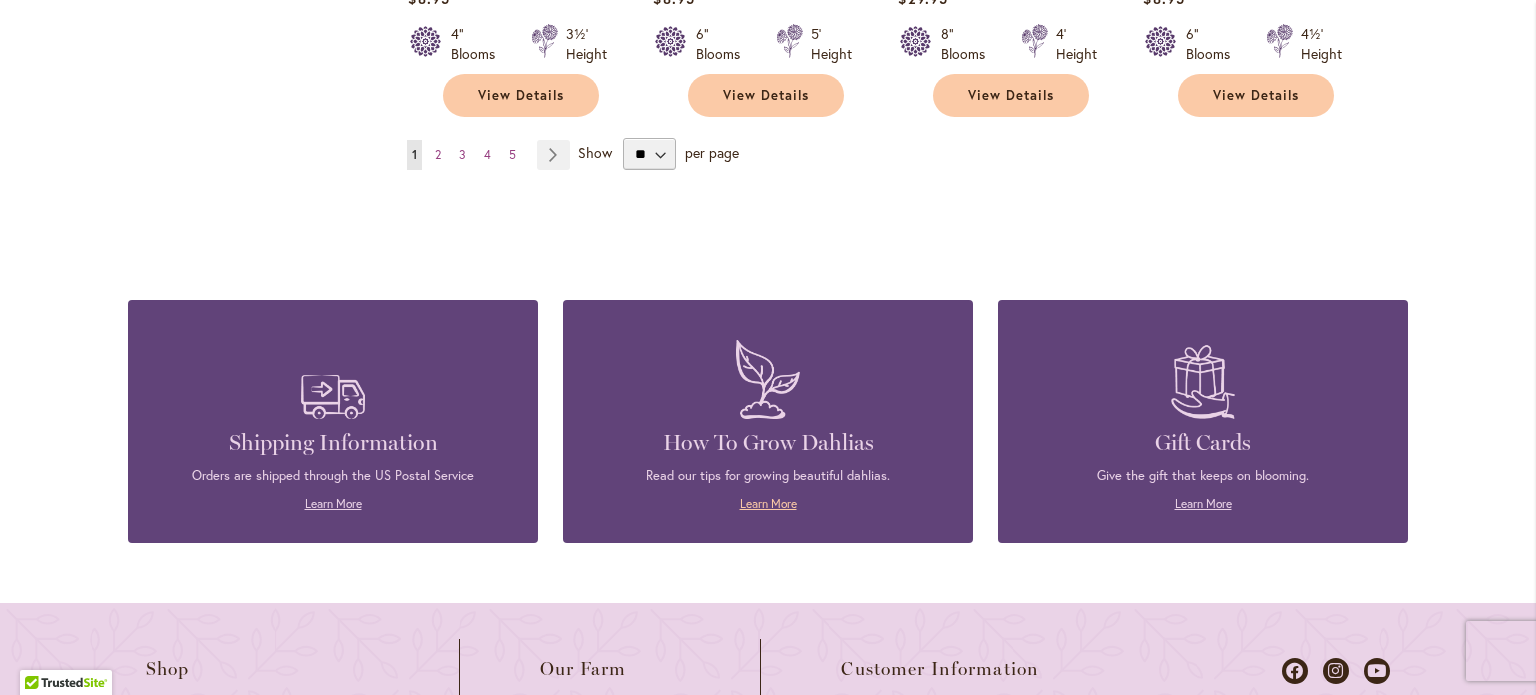 click on "Learn More" at bounding box center [768, 503] 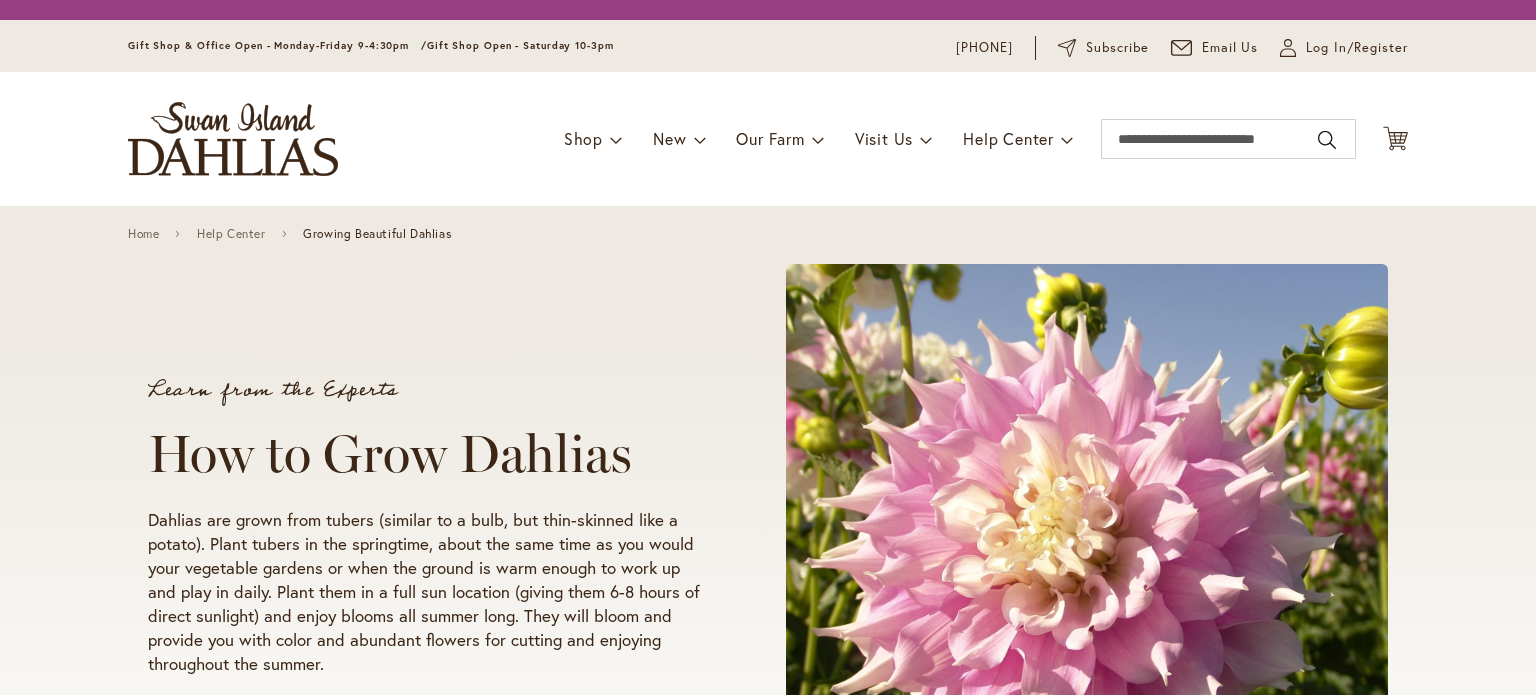 scroll, scrollTop: 0, scrollLeft: 0, axis: both 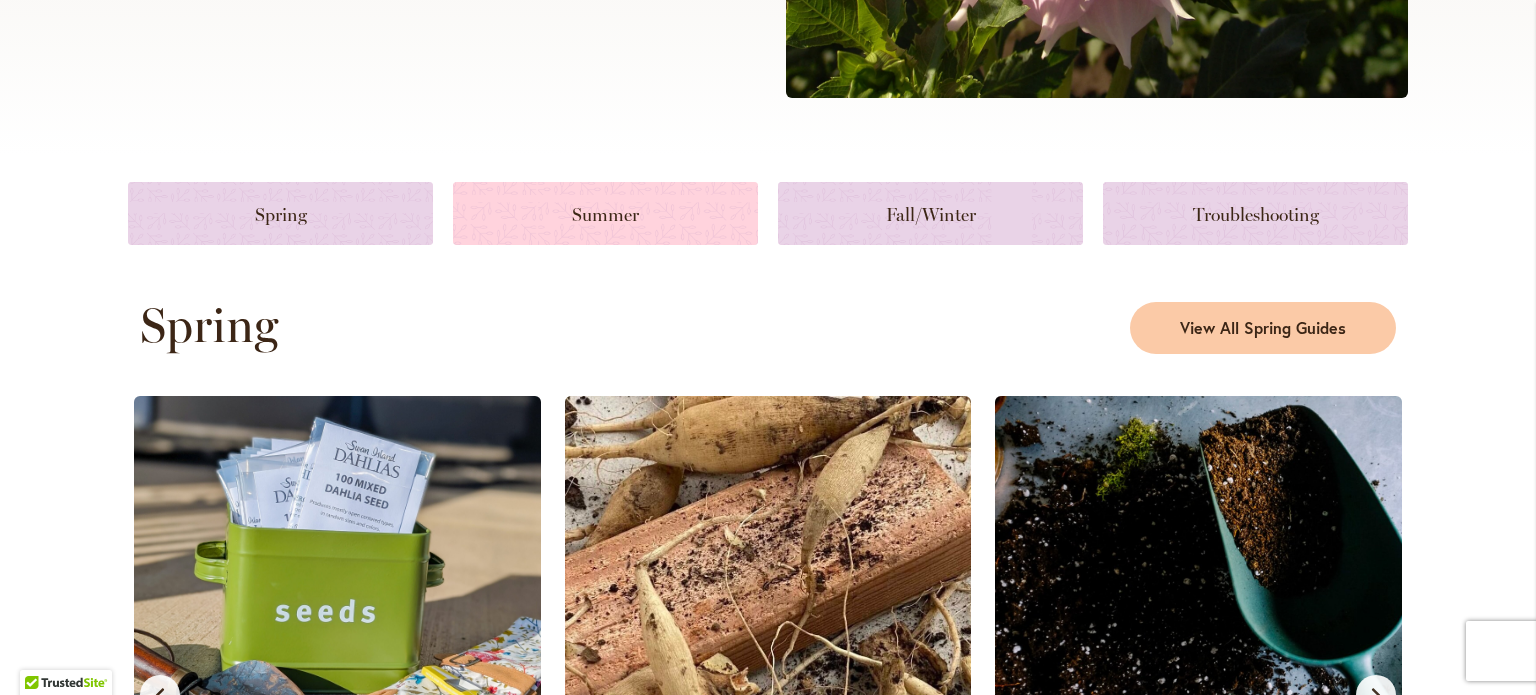 click at bounding box center [605, 213] 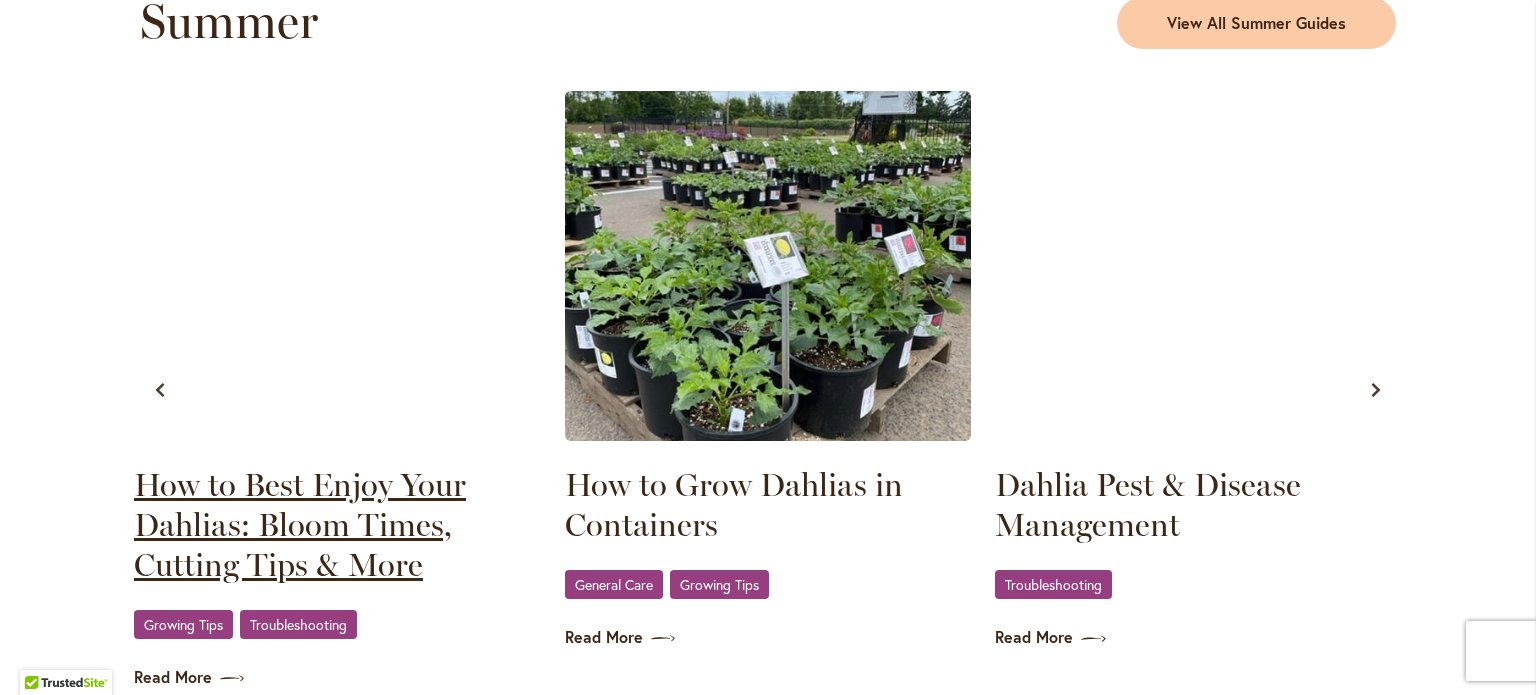 scroll, scrollTop: 1914, scrollLeft: 0, axis: vertical 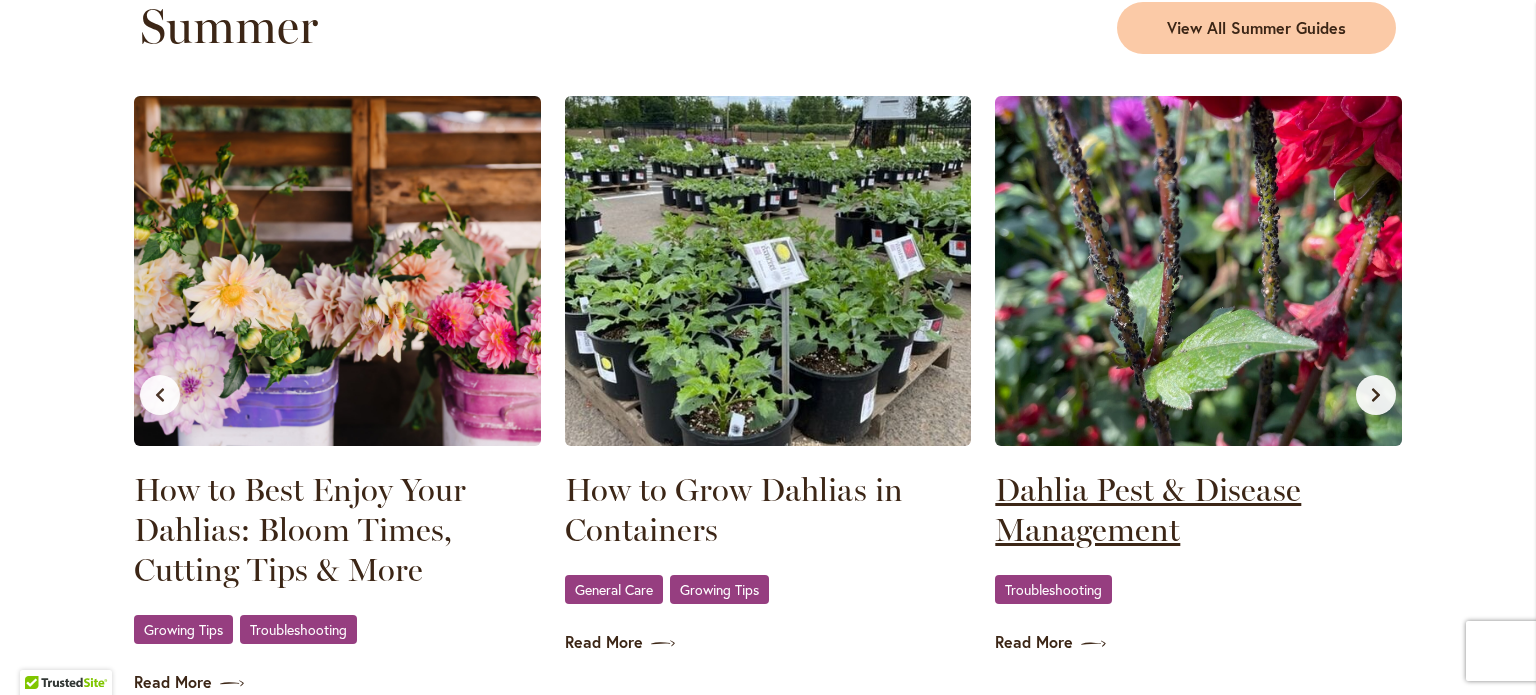 click on "Dahlia Pest & Disease Management" at bounding box center (1198, 510) 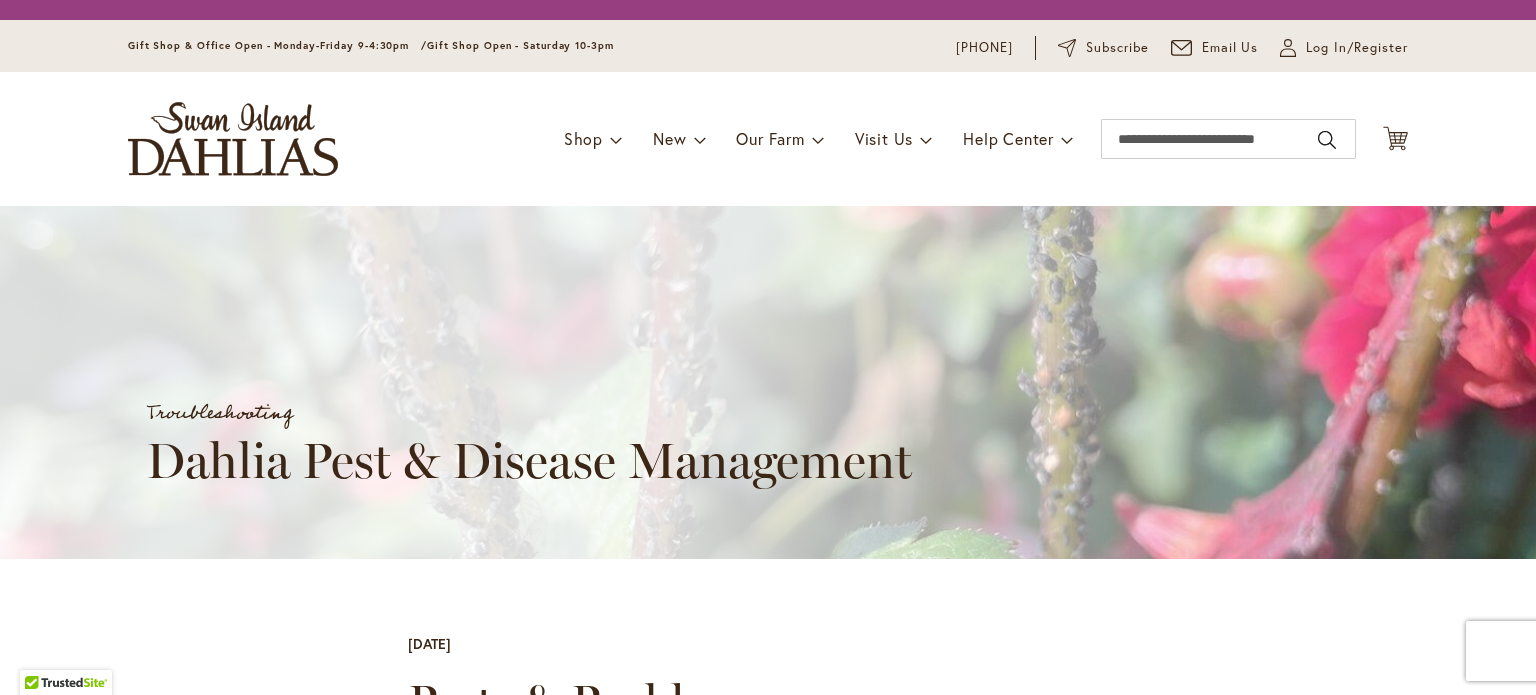 scroll, scrollTop: 0, scrollLeft: 0, axis: both 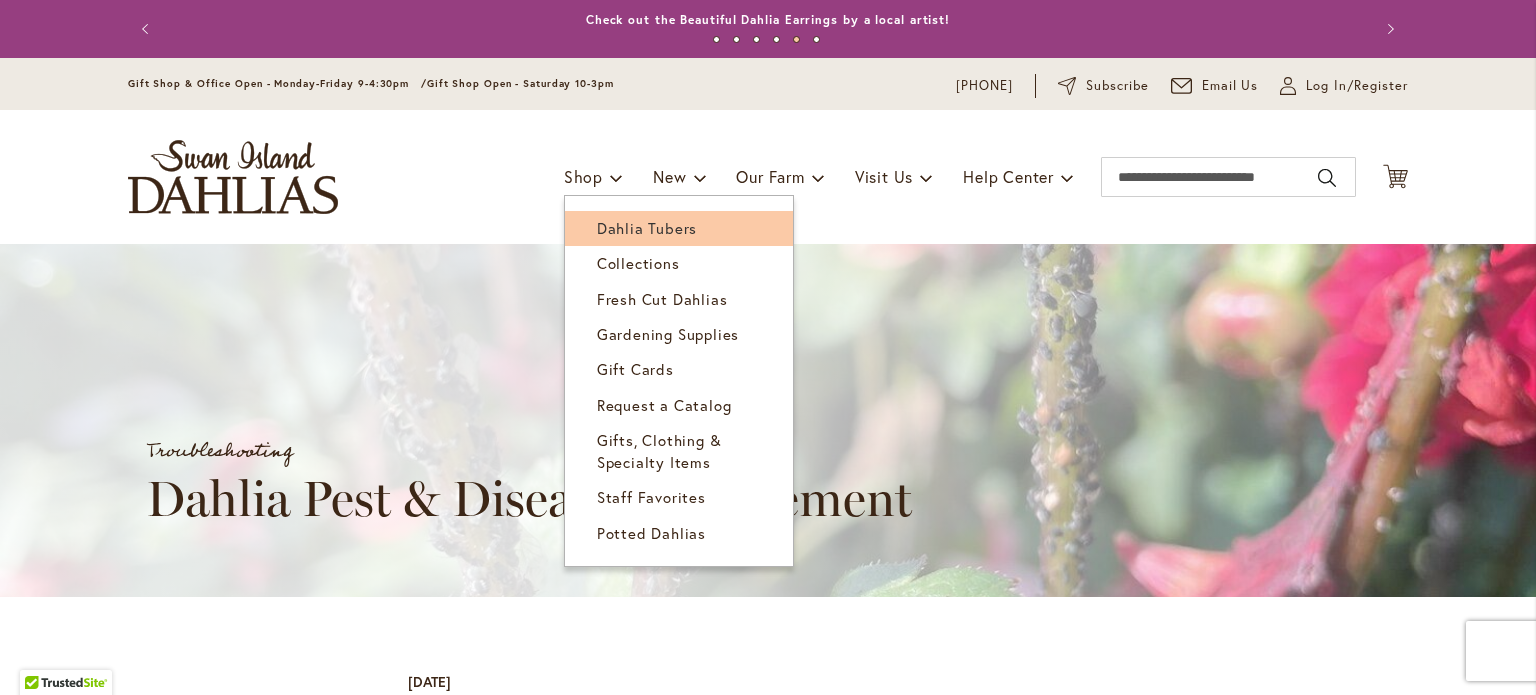 click on "Dahlia Tubers" at bounding box center [647, 228] 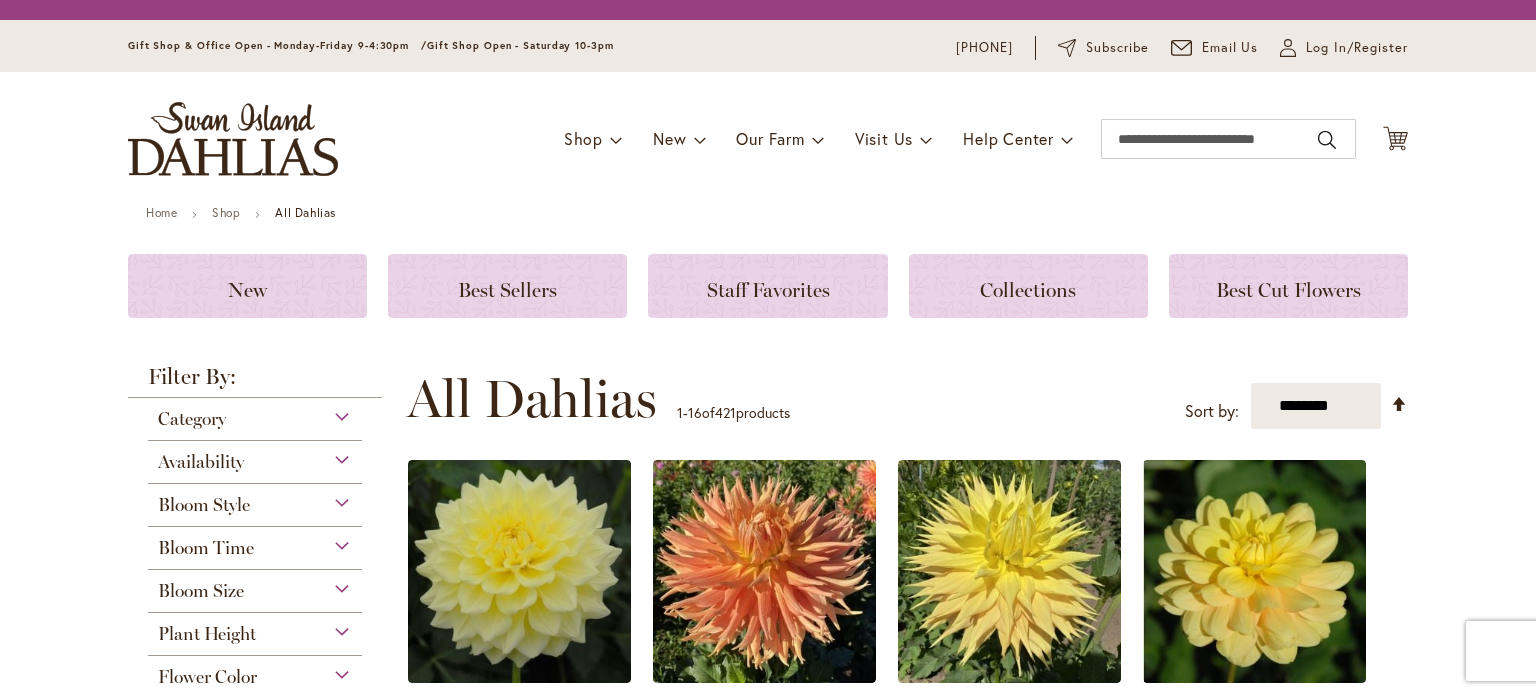 scroll, scrollTop: 0, scrollLeft: 0, axis: both 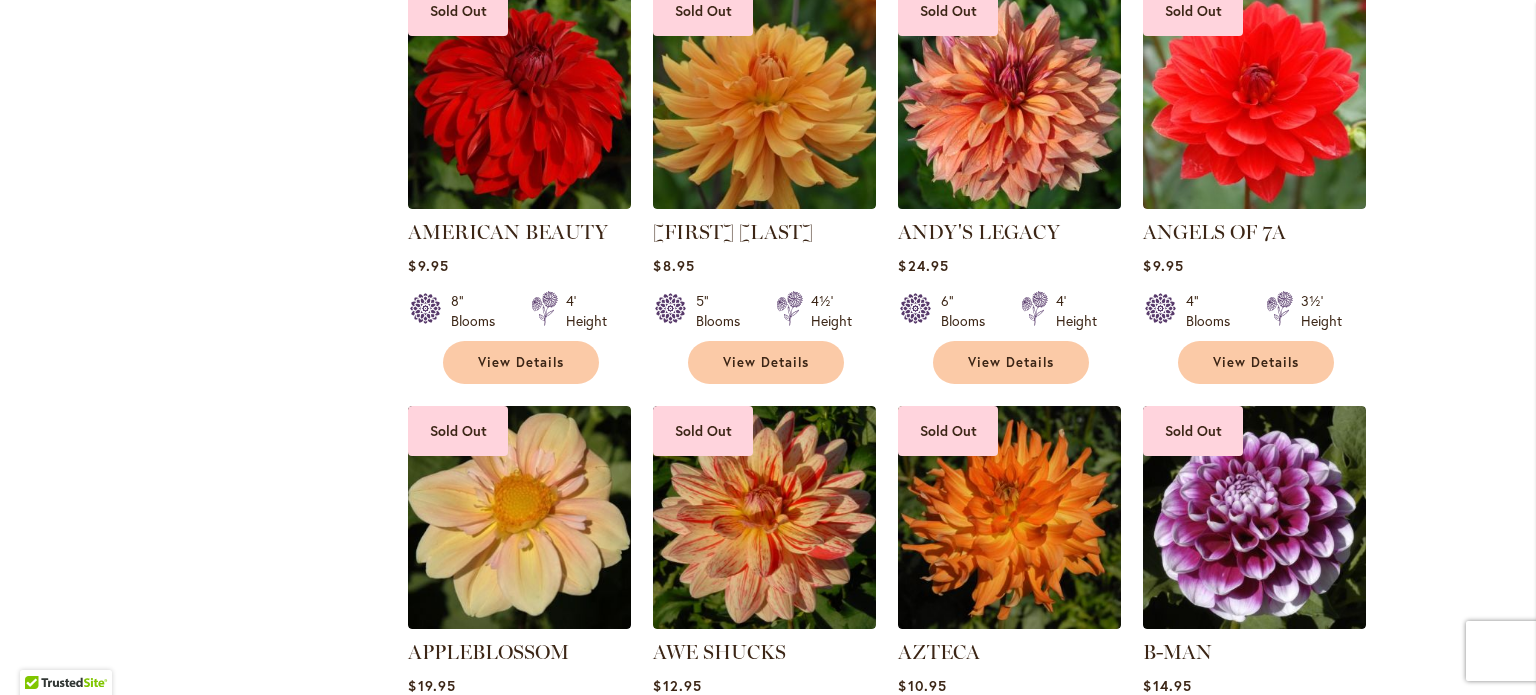 click at bounding box center [1010, 98] 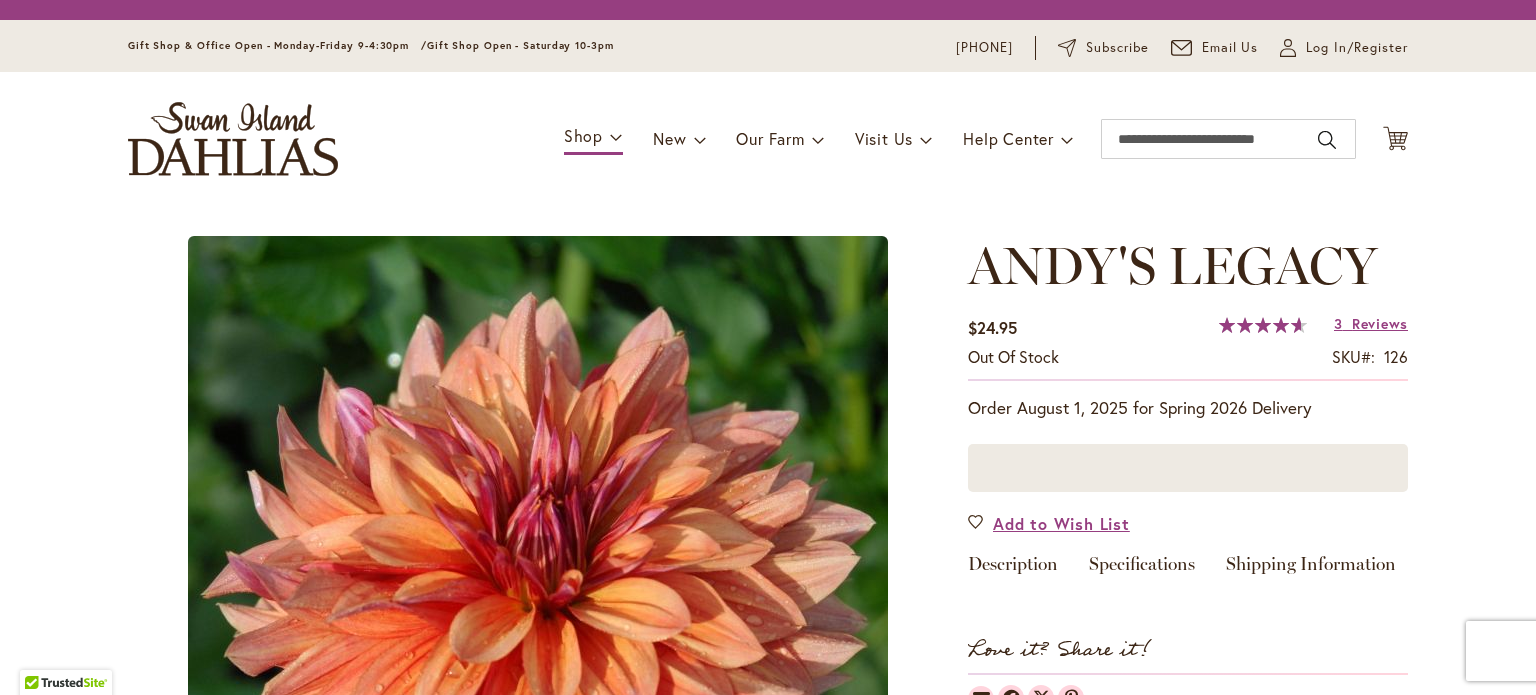 scroll, scrollTop: 0, scrollLeft: 0, axis: both 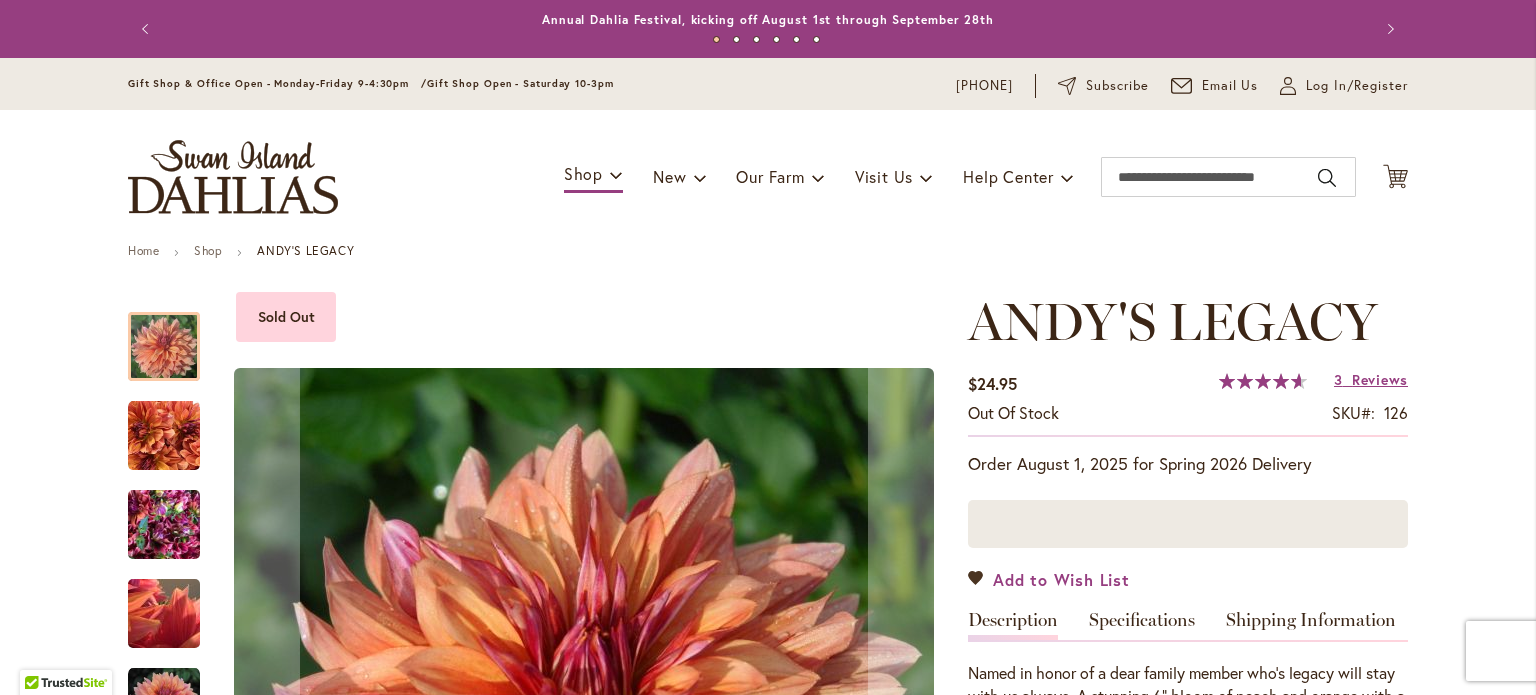 click on "Add to Wish List" at bounding box center [1061, 579] 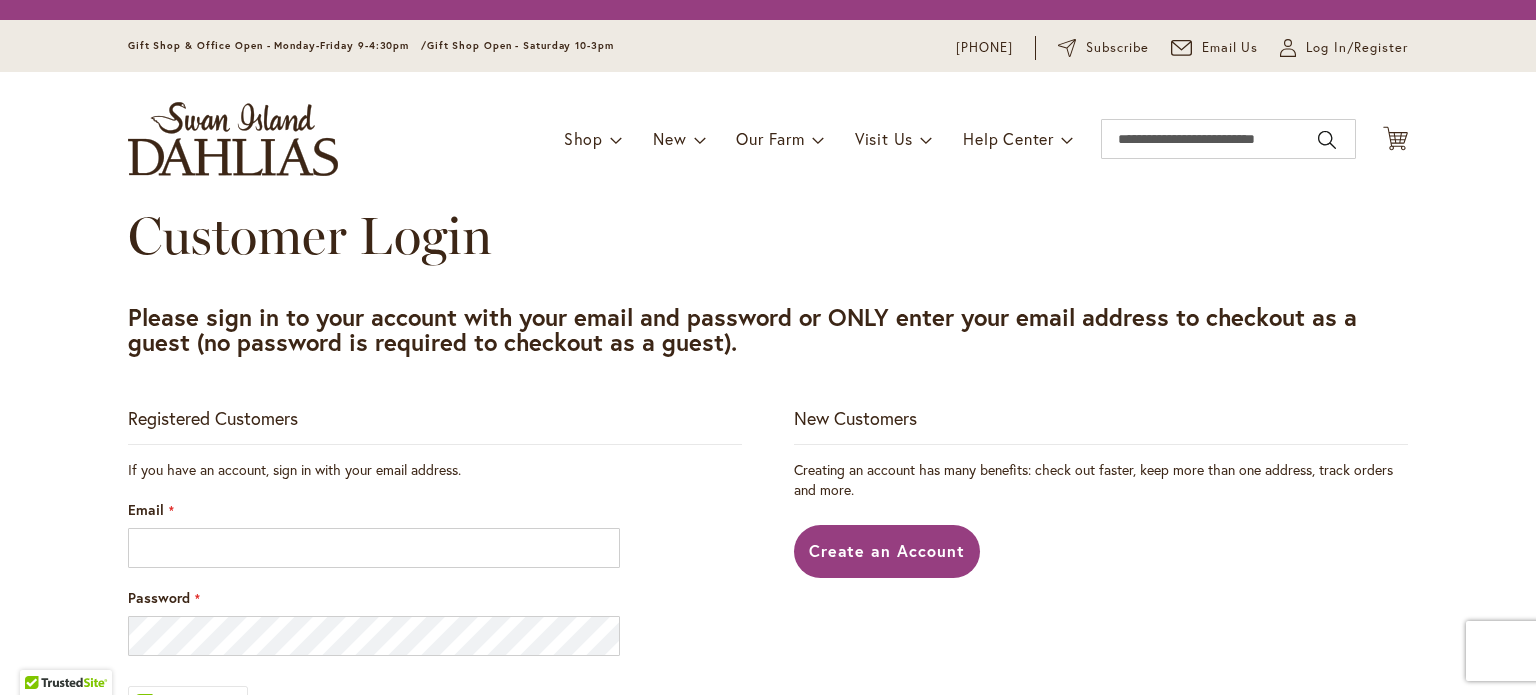 scroll, scrollTop: 0, scrollLeft: 0, axis: both 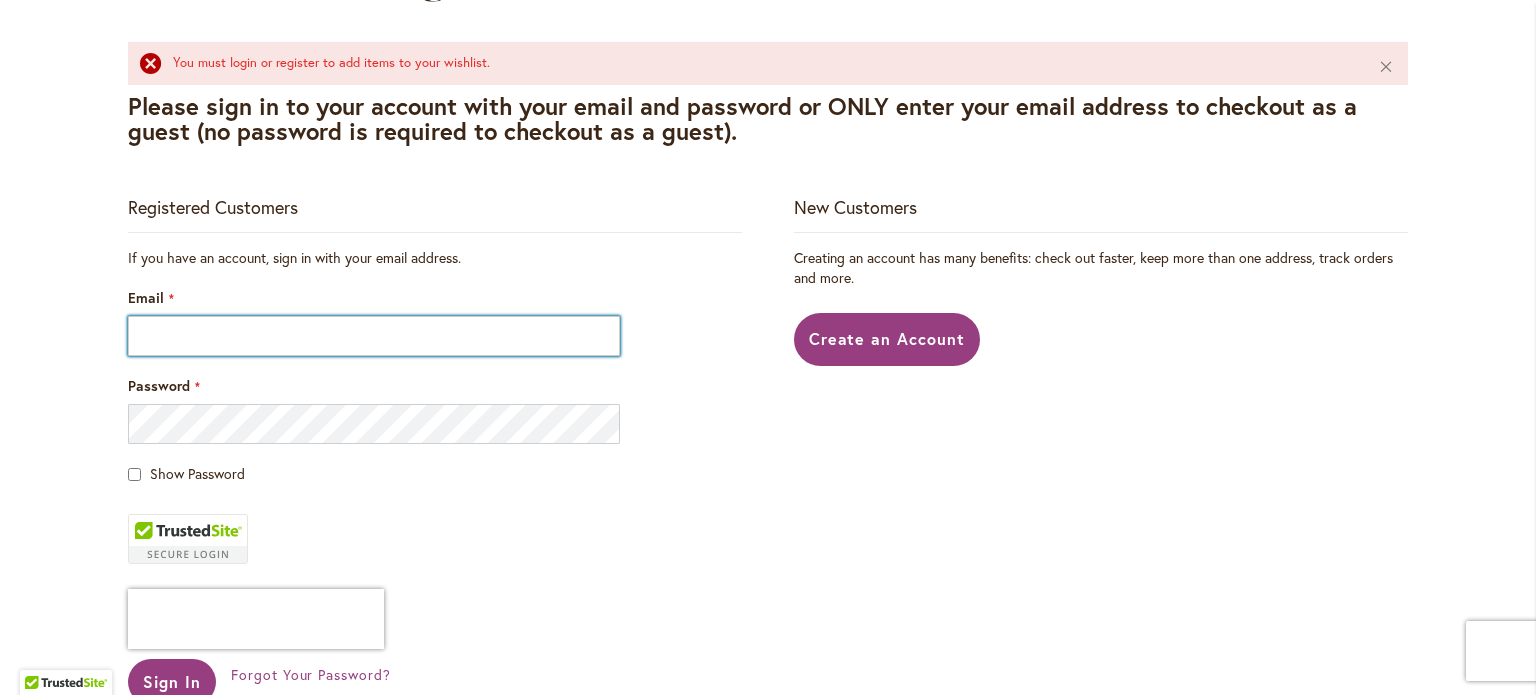 click on "Email" at bounding box center (374, 336) 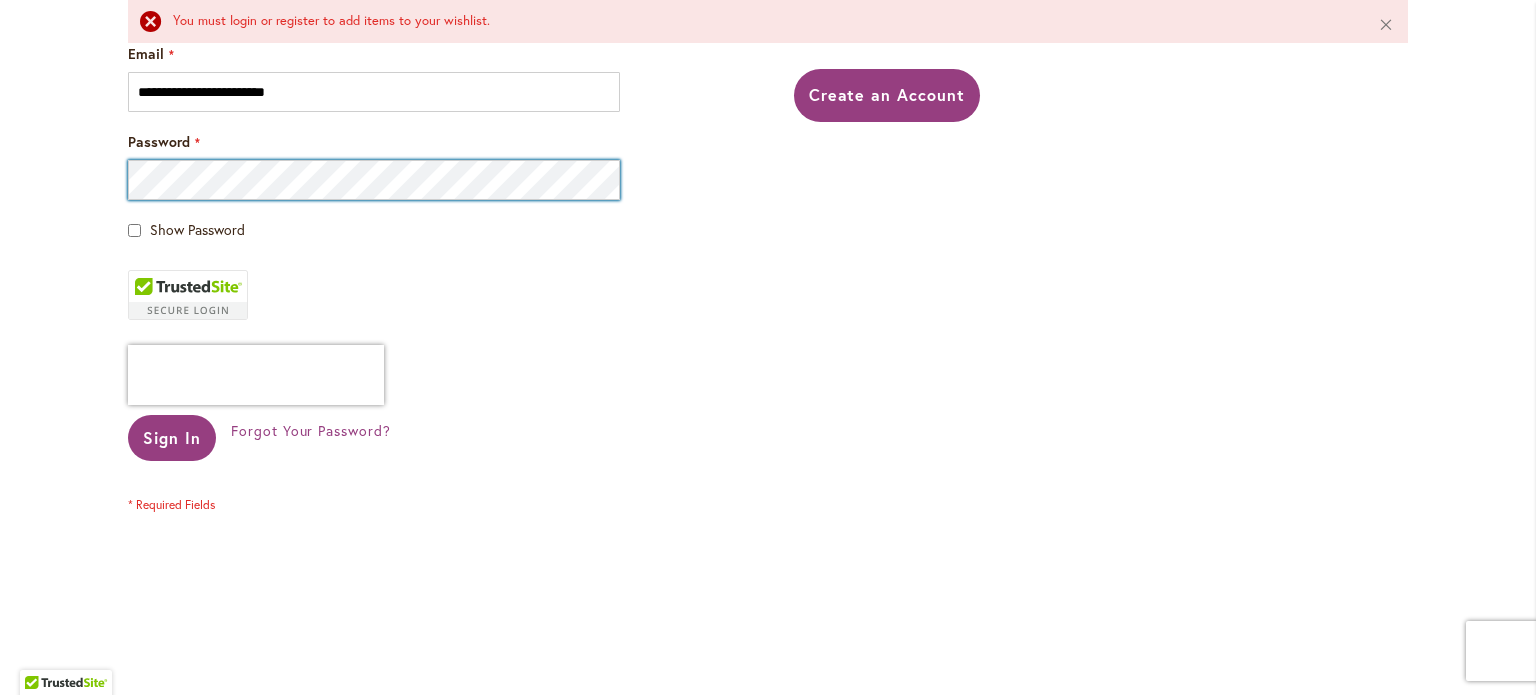 scroll, scrollTop: 548, scrollLeft: 0, axis: vertical 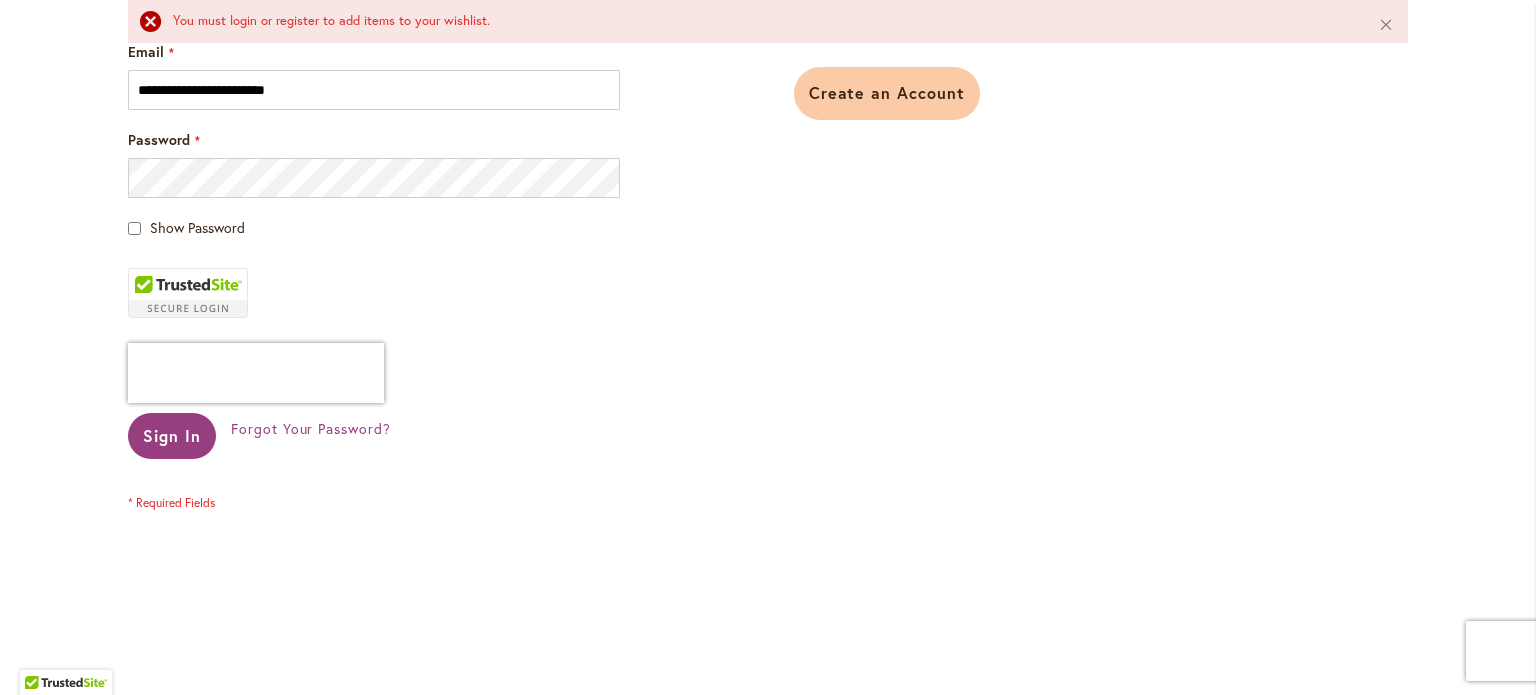 click on "Create an Account" at bounding box center [887, 92] 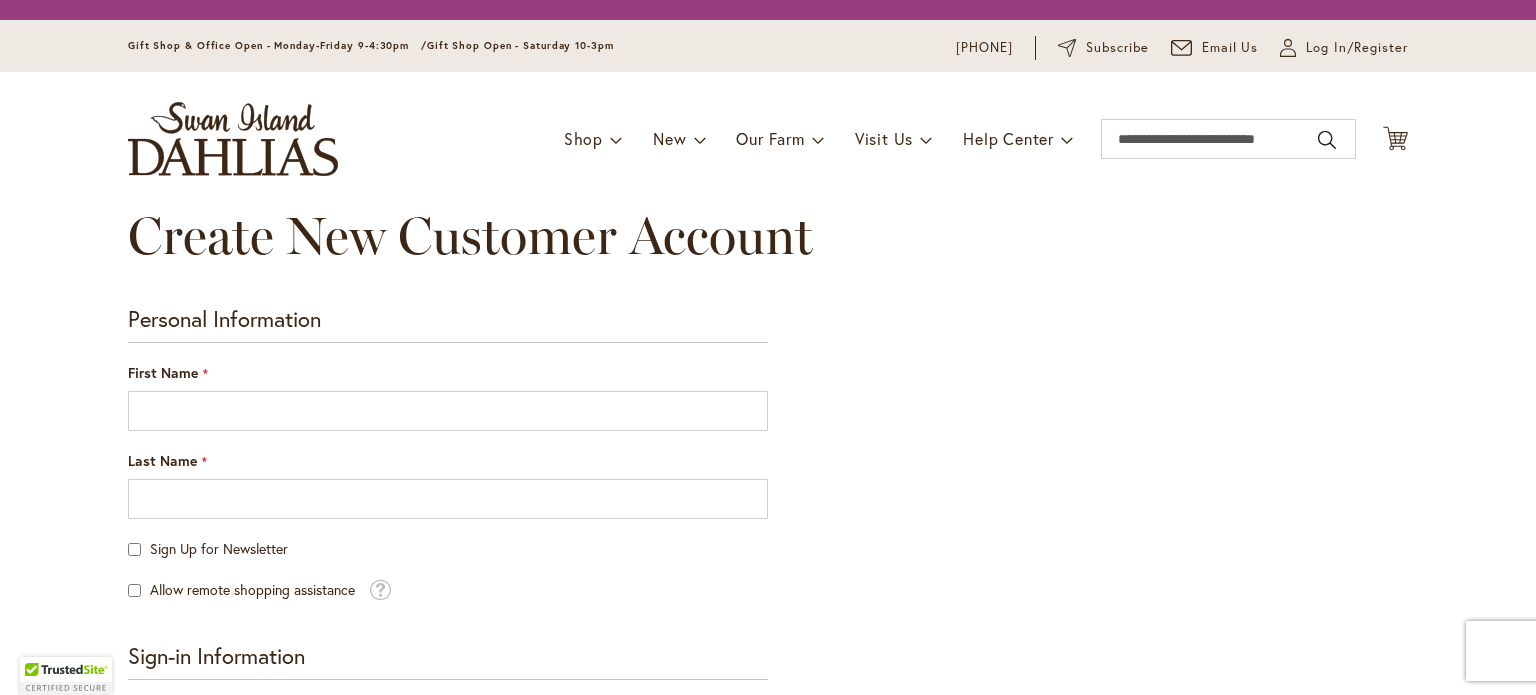 scroll, scrollTop: 0, scrollLeft: 0, axis: both 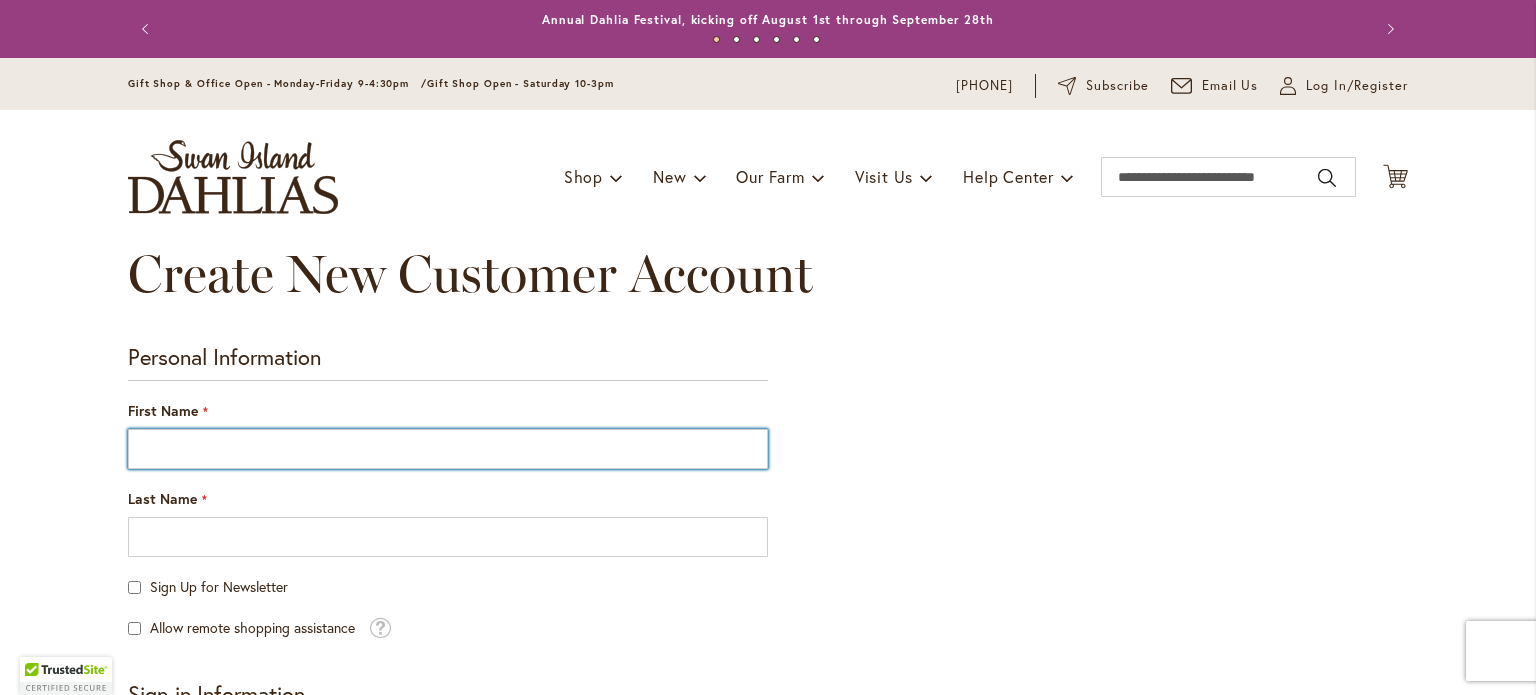 click on "First Name" at bounding box center (448, 449) 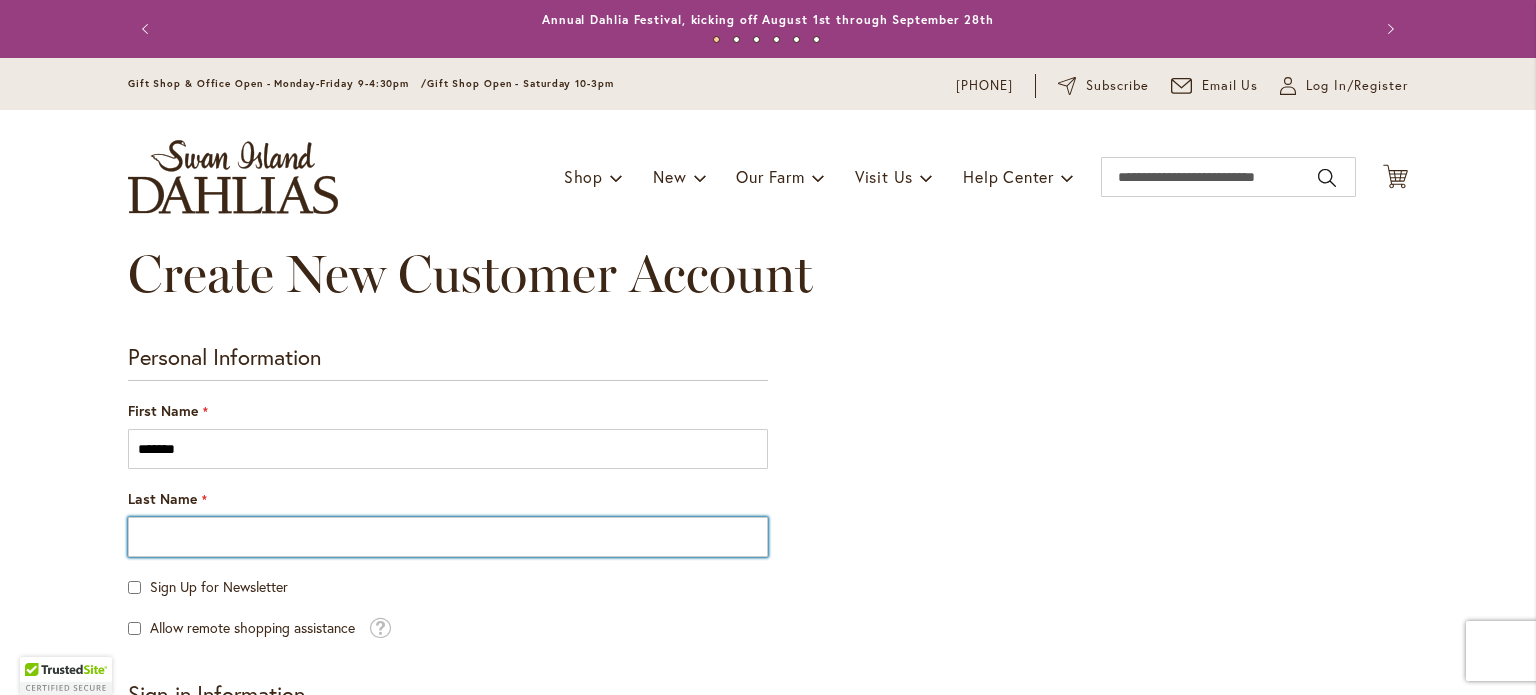 type on "*****" 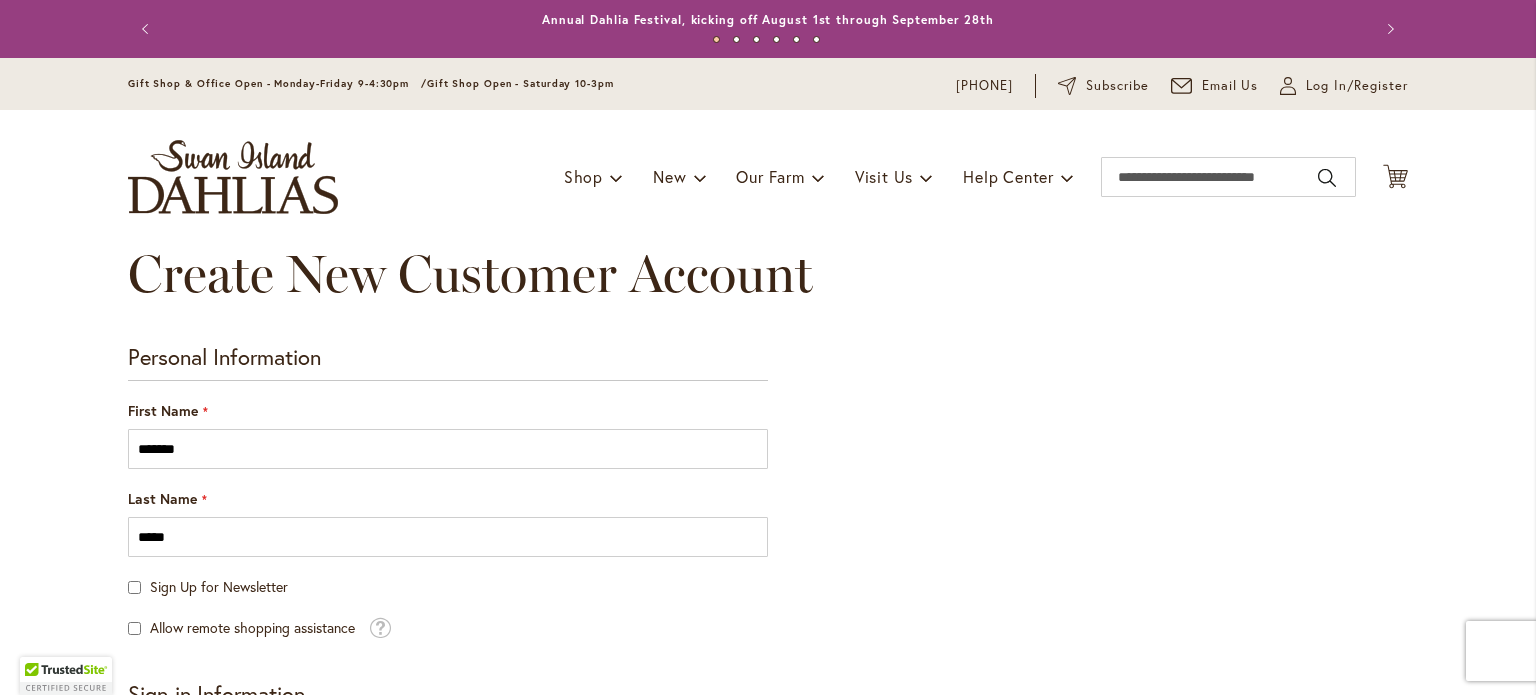 type on "**********" 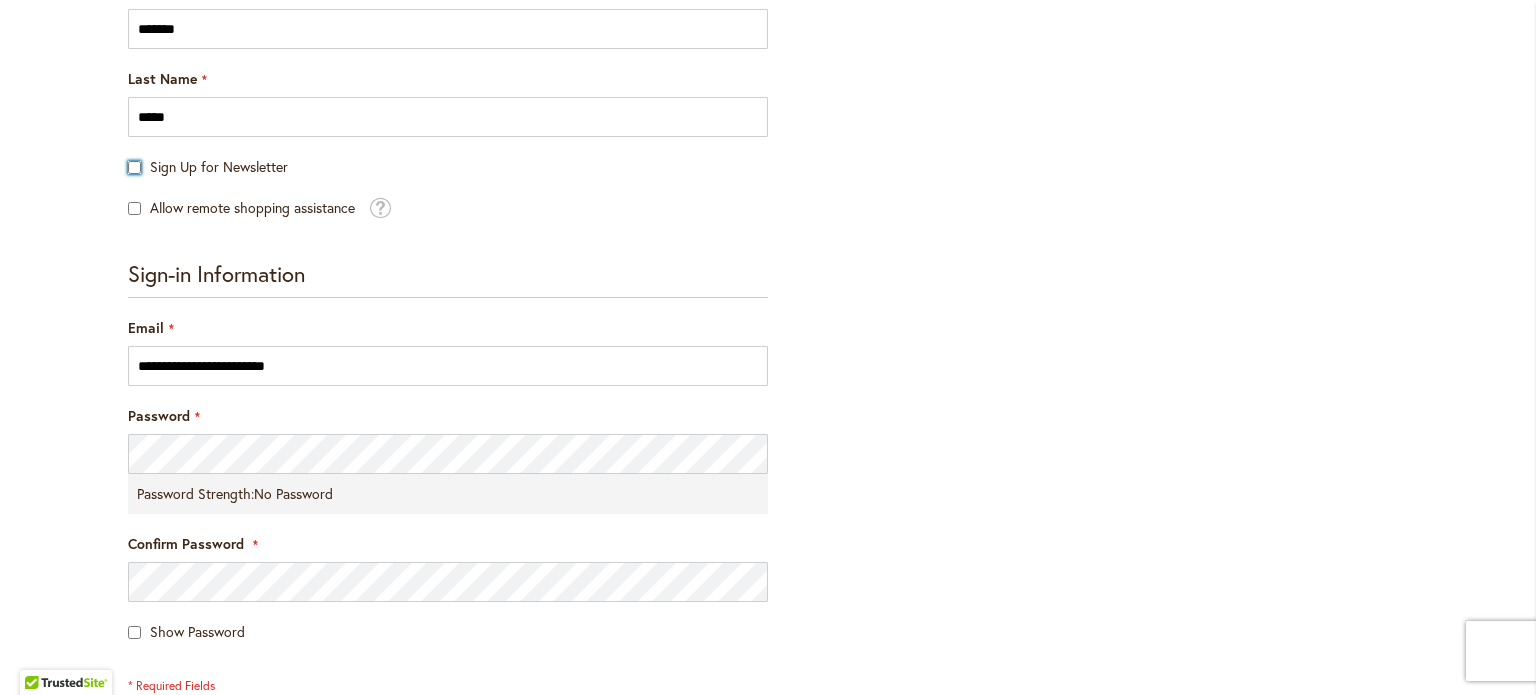 scroll, scrollTop: 495, scrollLeft: 0, axis: vertical 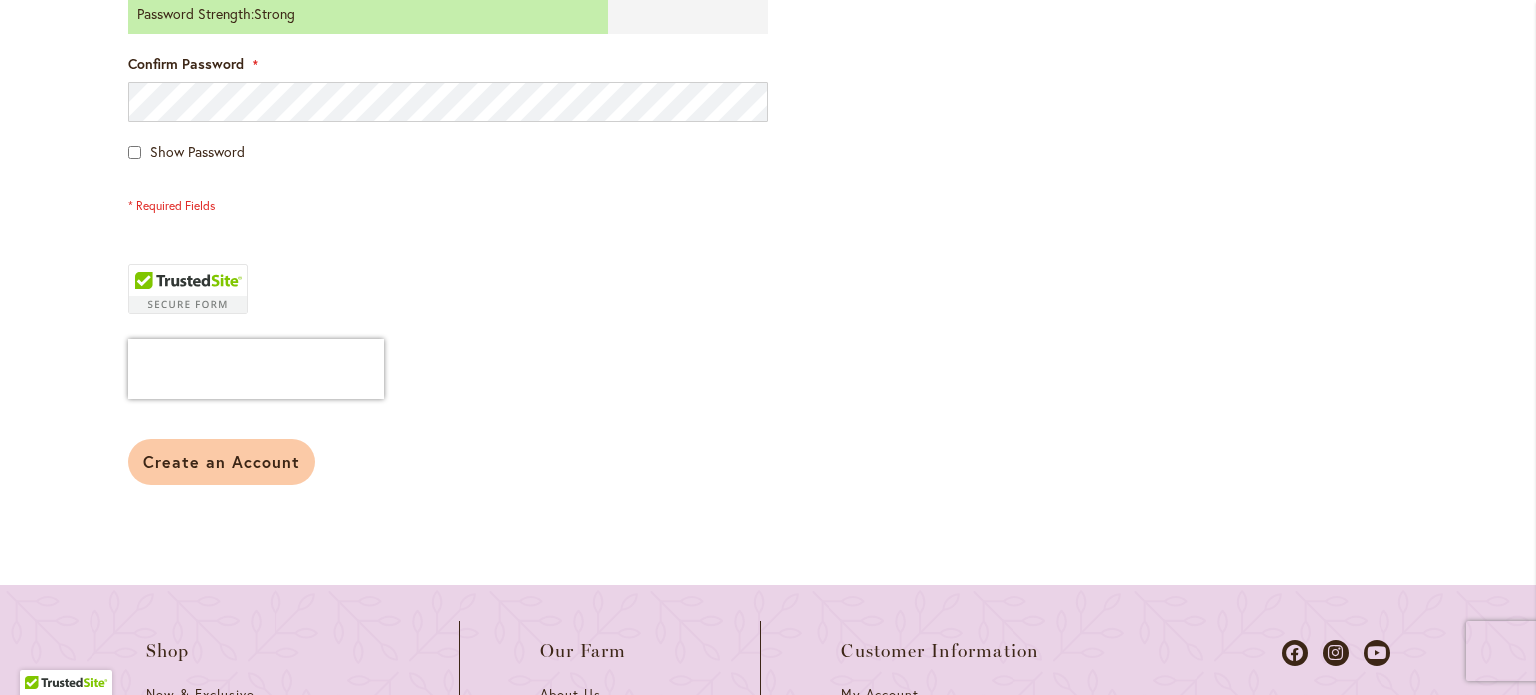click on "Create an Account" at bounding box center [221, 461] 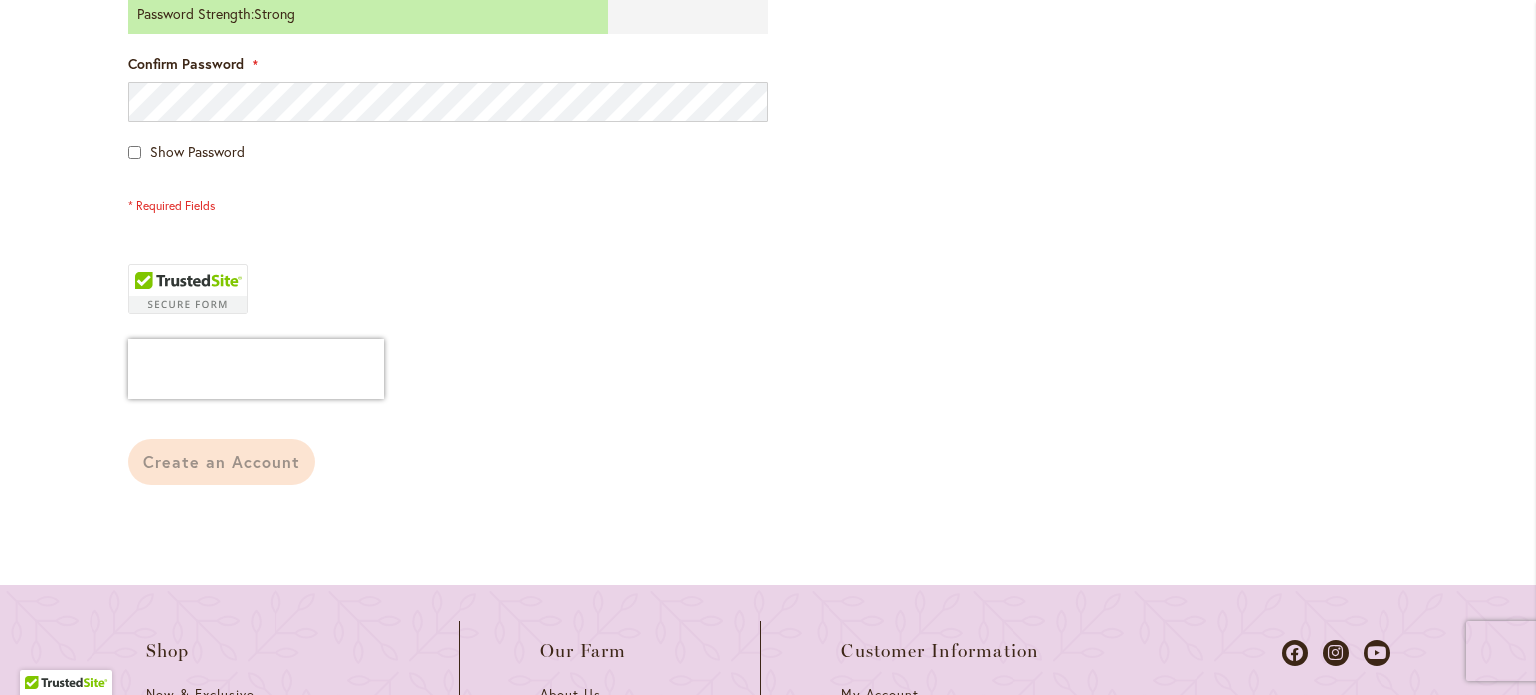 click on "Create an Account" at bounding box center (229, 462) 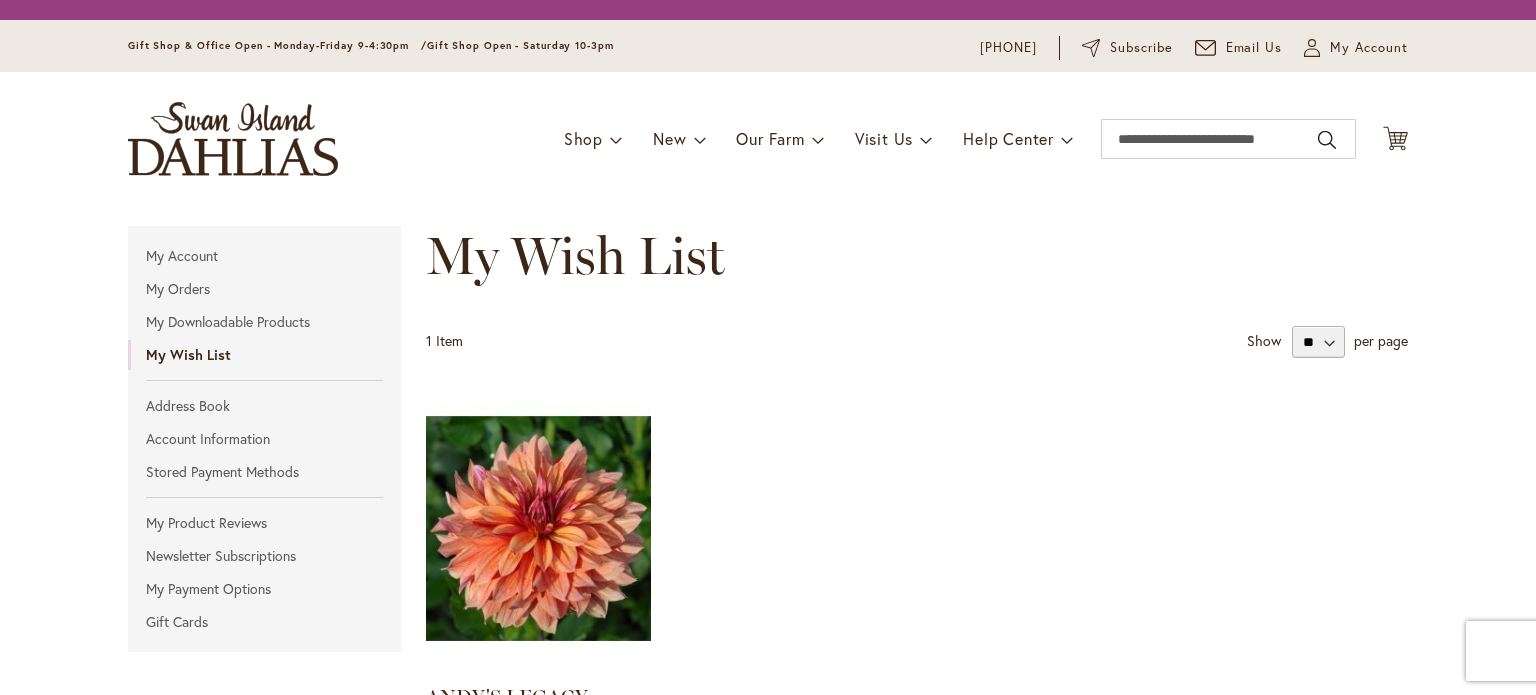 scroll, scrollTop: 0, scrollLeft: 0, axis: both 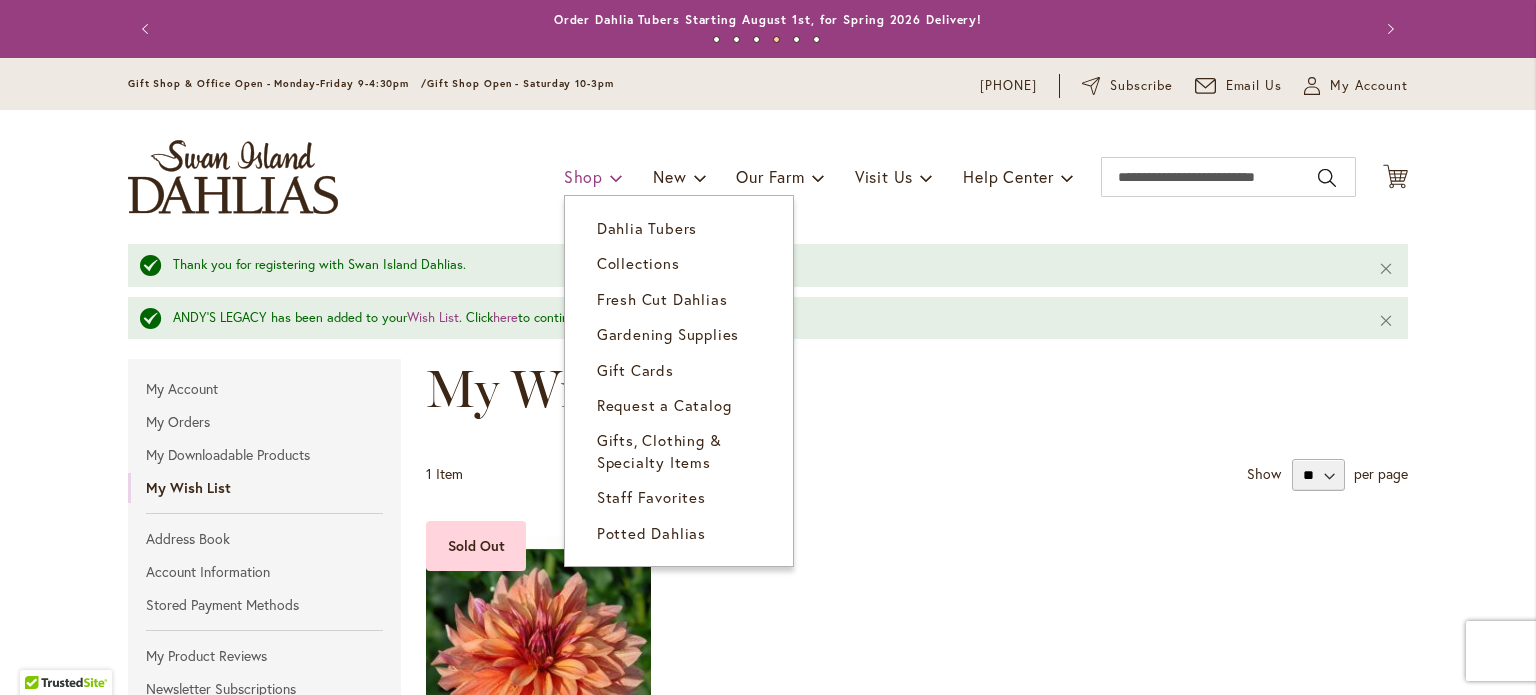 click at bounding box center [616, 177] 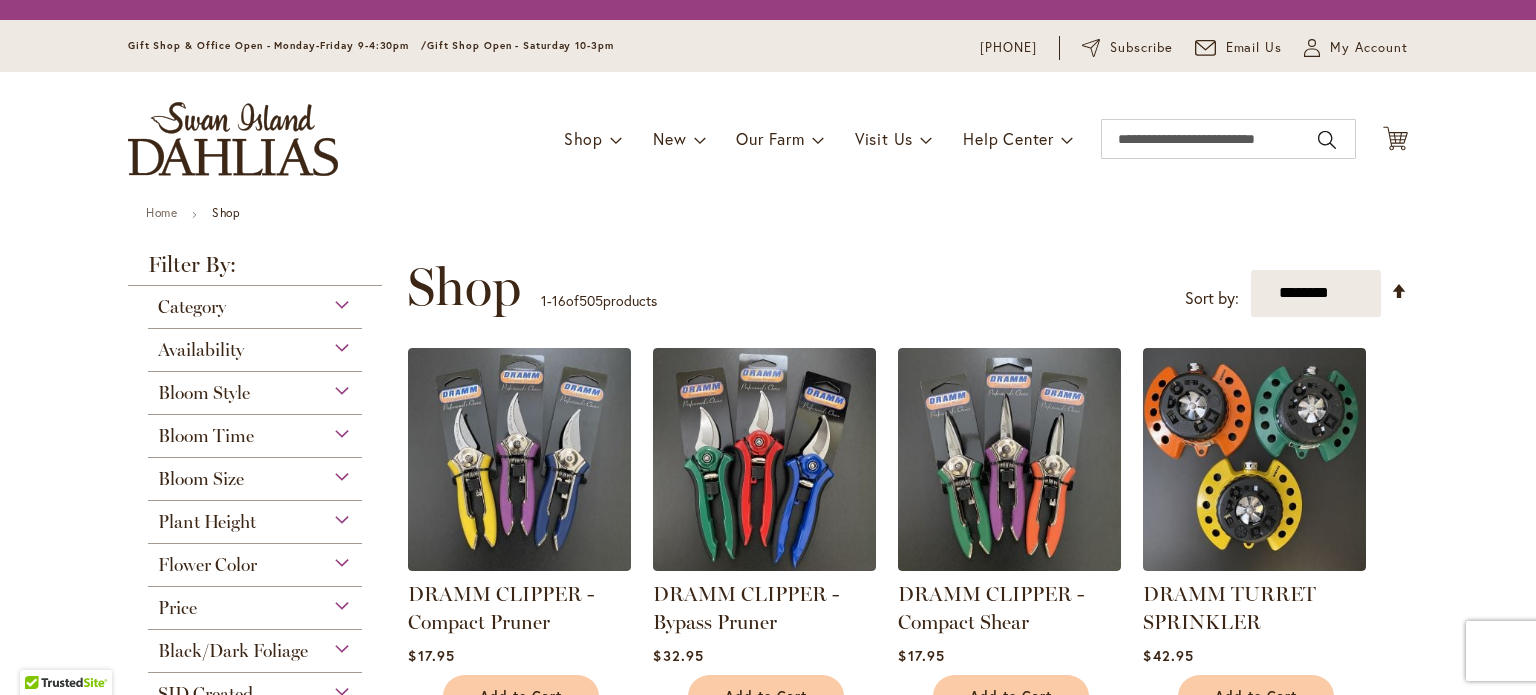 scroll, scrollTop: 0, scrollLeft: 0, axis: both 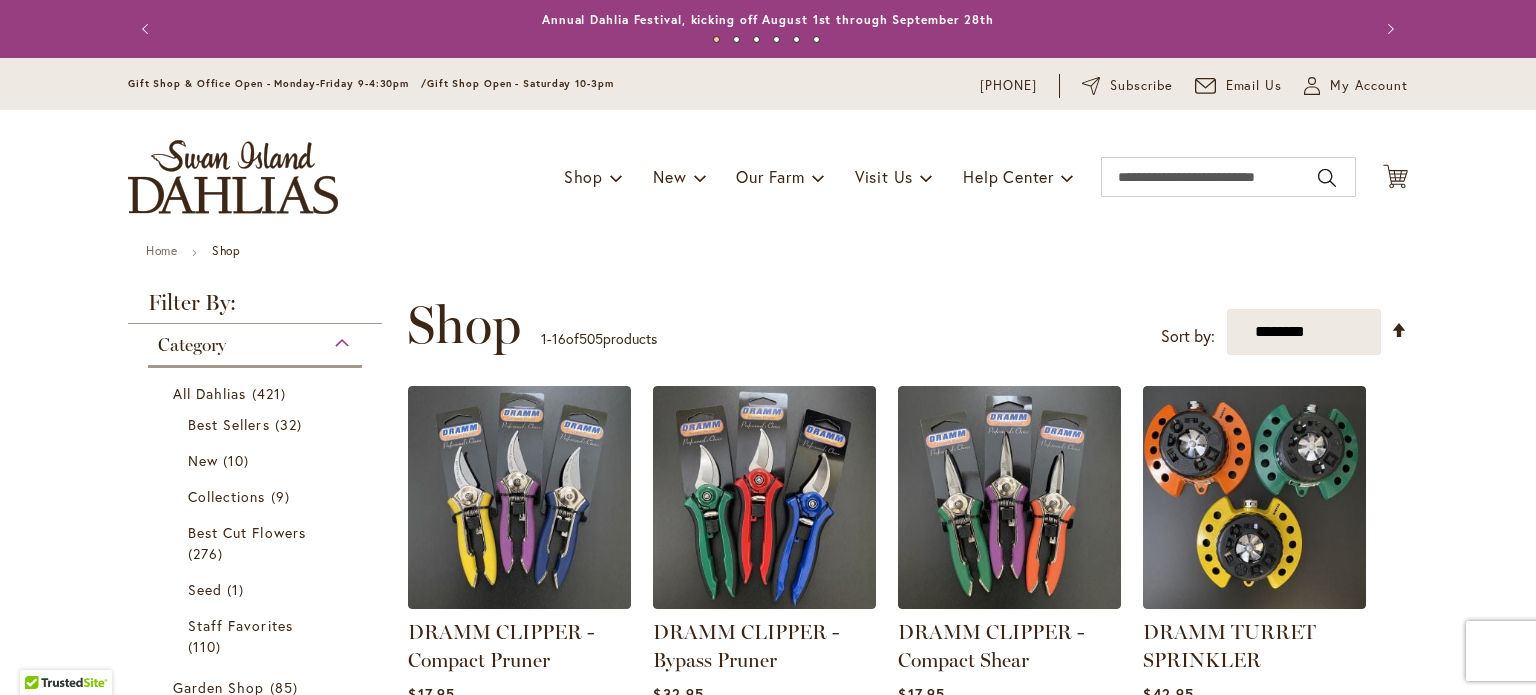 click on "Skip to Content
Gift Shop & Office Open - Monday-Friday 9-4:30pm   /    Gift Shop Open - Saturday 10-3pm
[PHONE]
Subscribe
Email Us
My Account
My Account
Close
Welcome Back,
[FIRST] !
My Account
My Orders
My Wishlist
Log Out" at bounding box center [768, 1678] 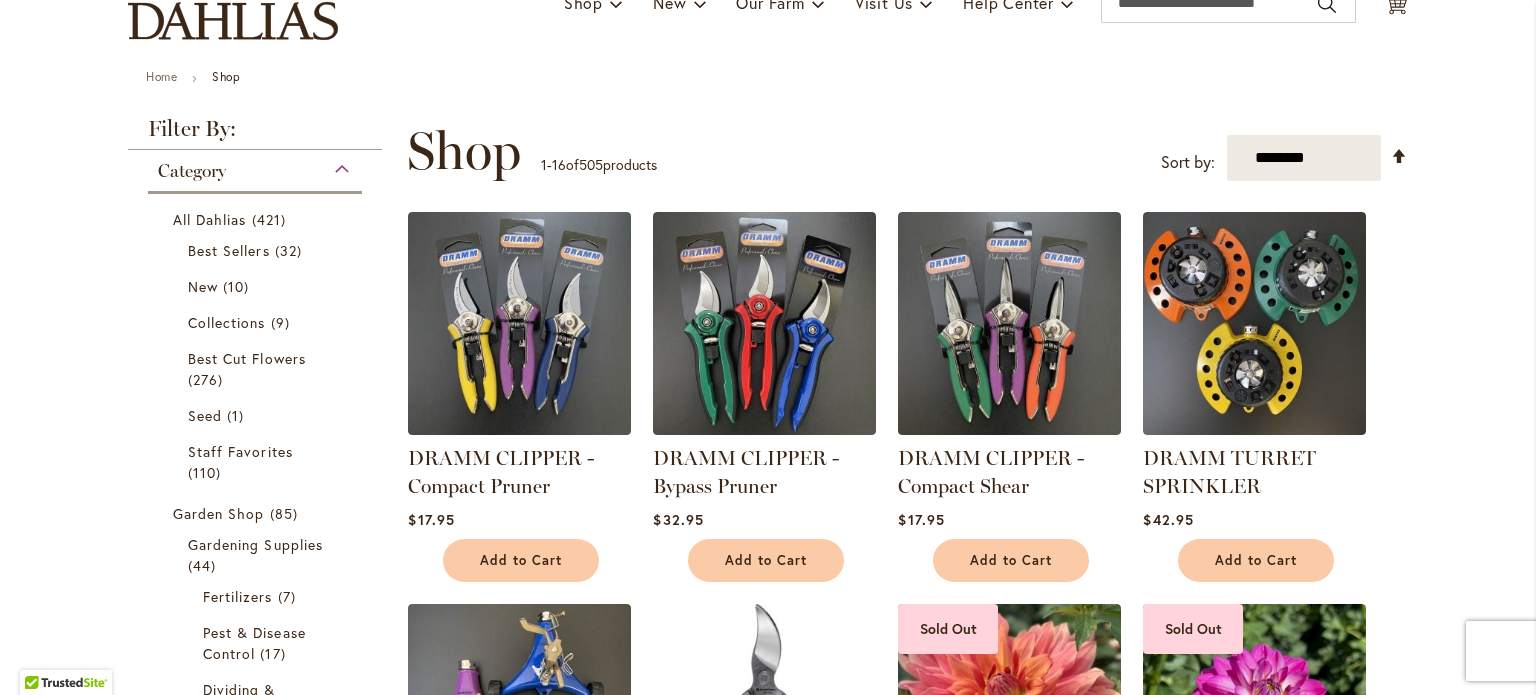 scroll, scrollTop: 190, scrollLeft: 0, axis: vertical 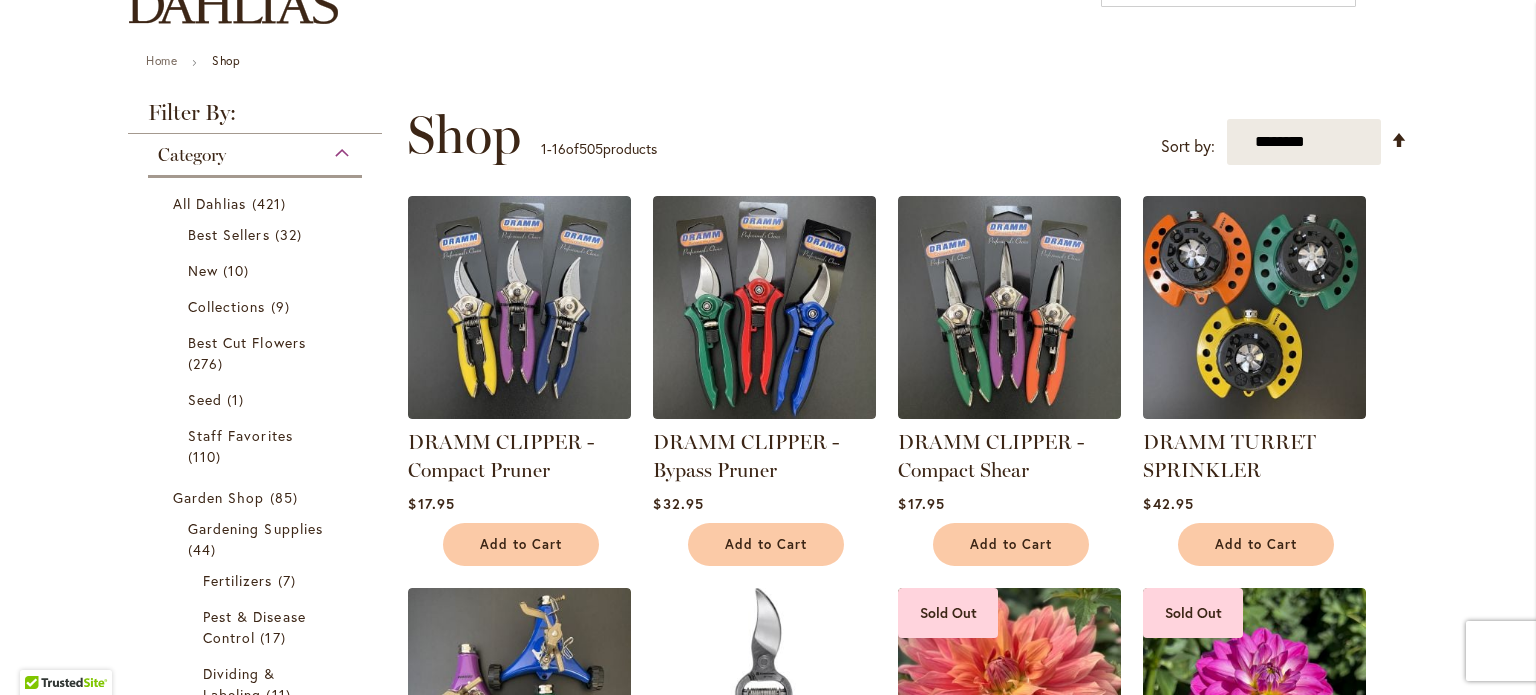click on "Home
Shop
Filter by:
Filter By:
Category
All Dahlias
421
items
Best Sellers" at bounding box center [768, 1291] 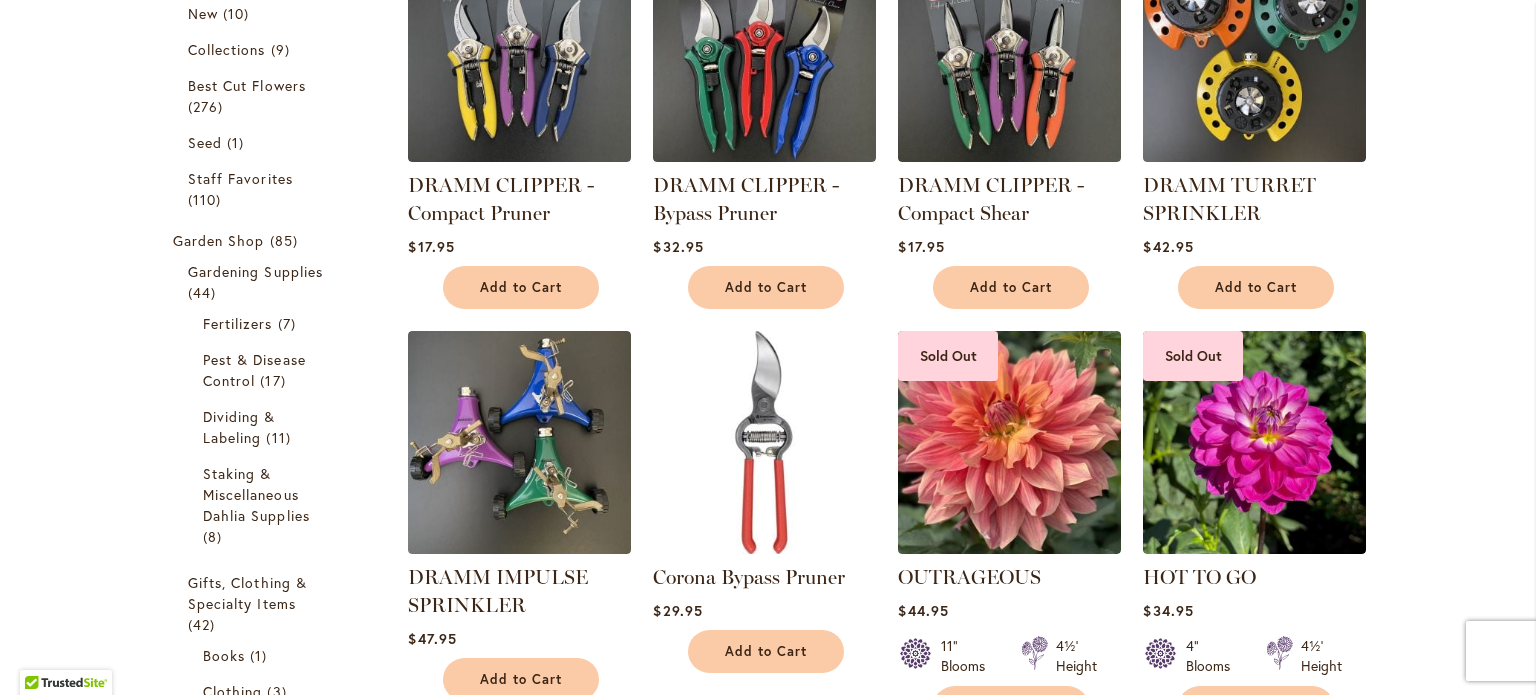 scroll, scrollTop: 432, scrollLeft: 0, axis: vertical 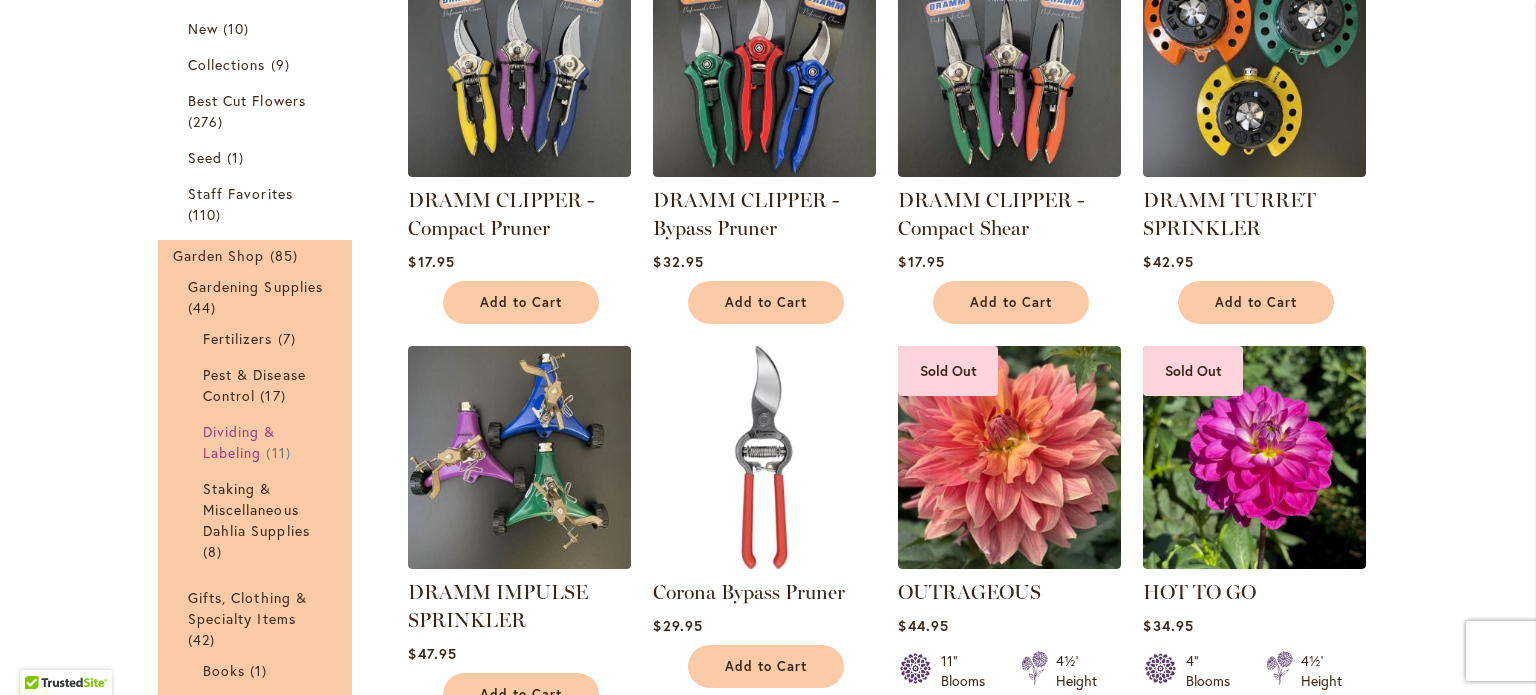 click on "Dividing & Labeling" at bounding box center (239, 442) 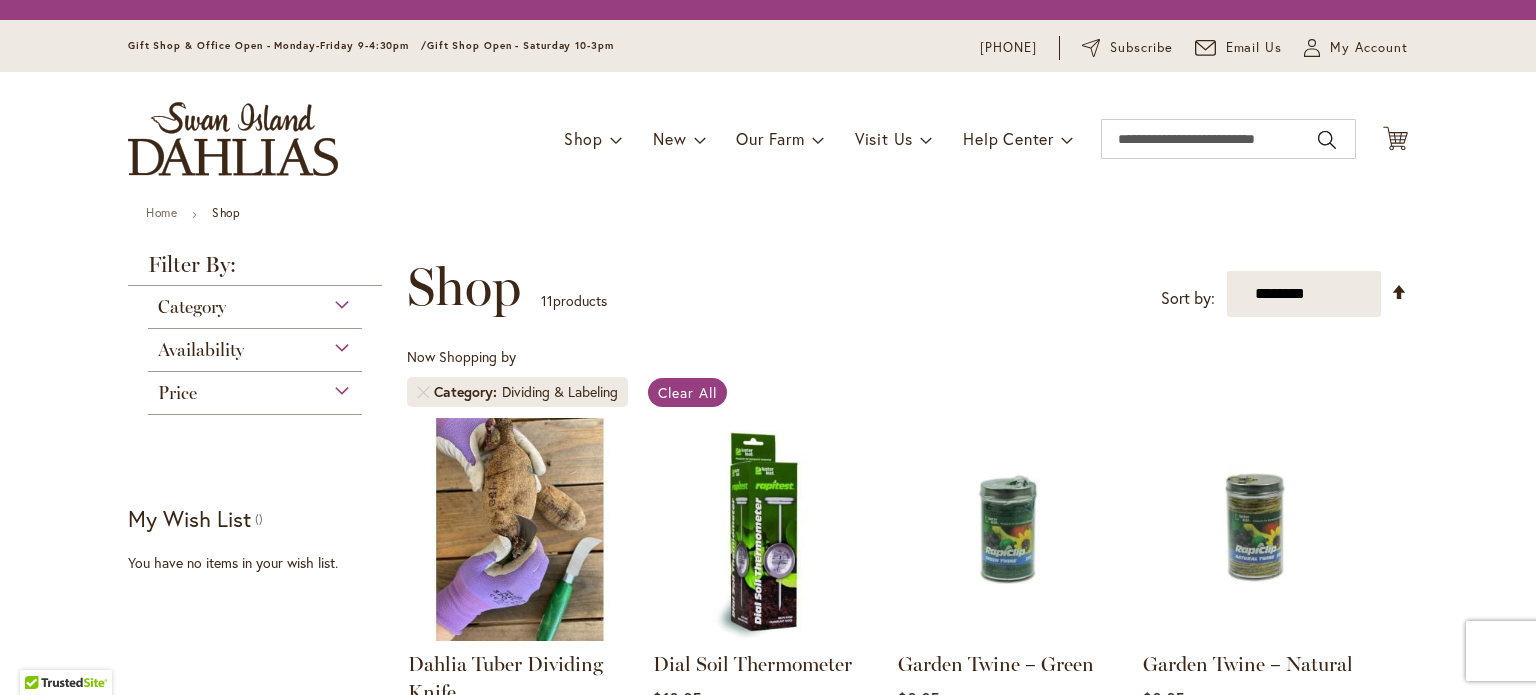 scroll, scrollTop: 0, scrollLeft: 0, axis: both 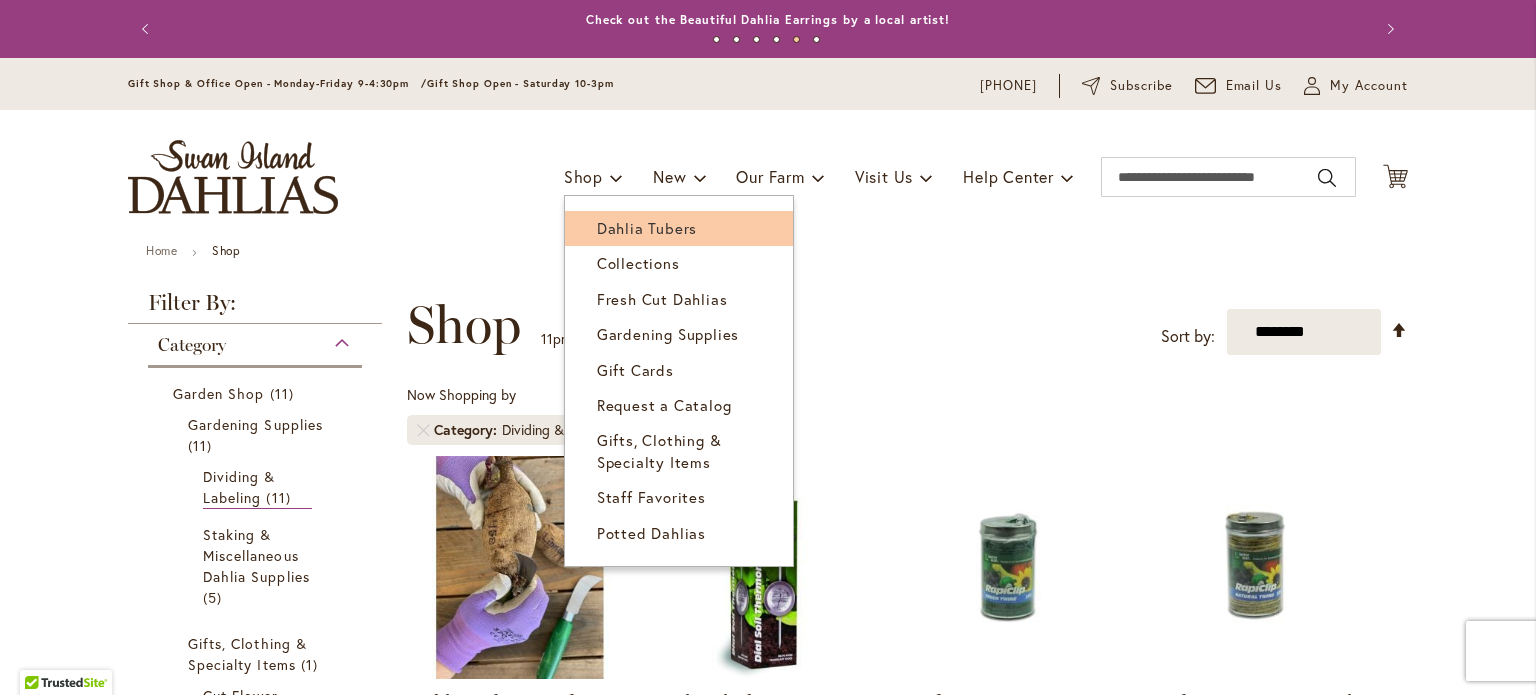 click on "Dahlia Tubers" at bounding box center (647, 228) 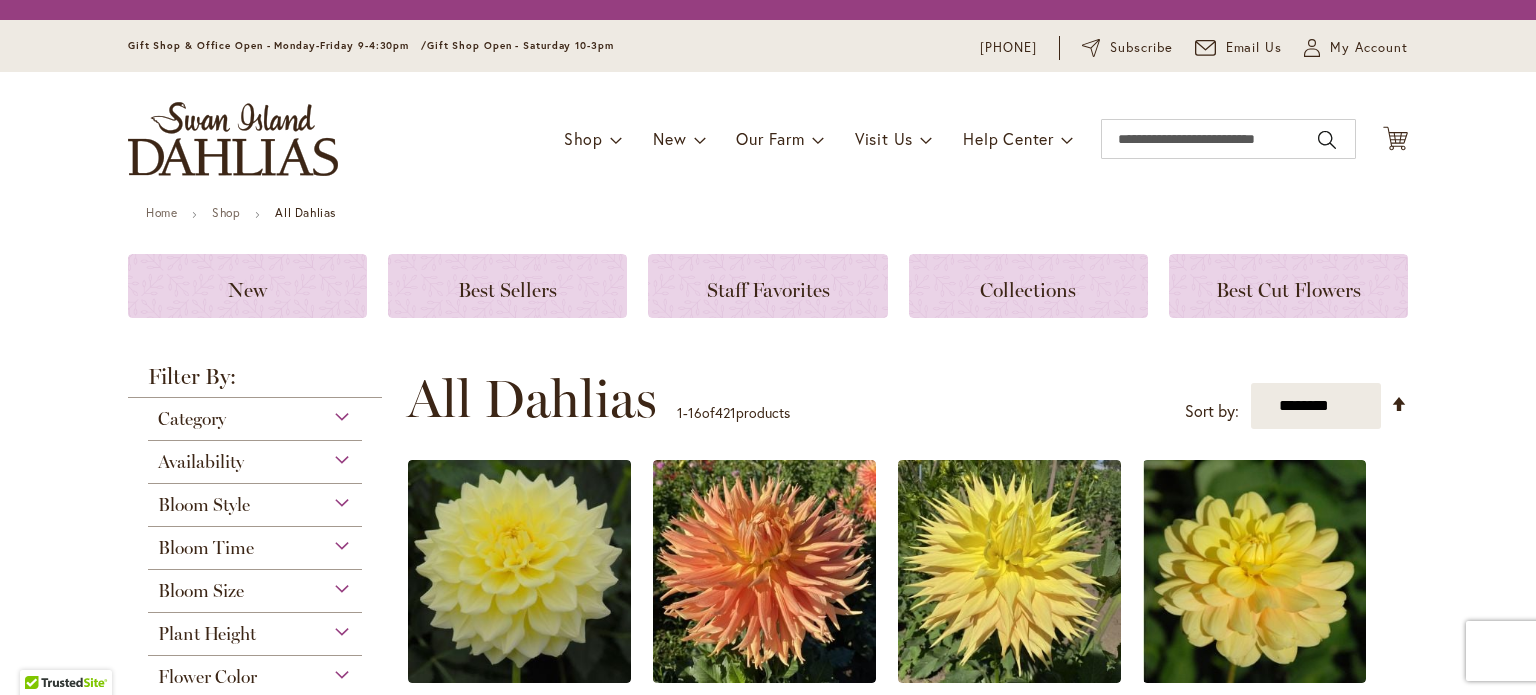 scroll, scrollTop: 0, scrollLeft: 0, axis: both 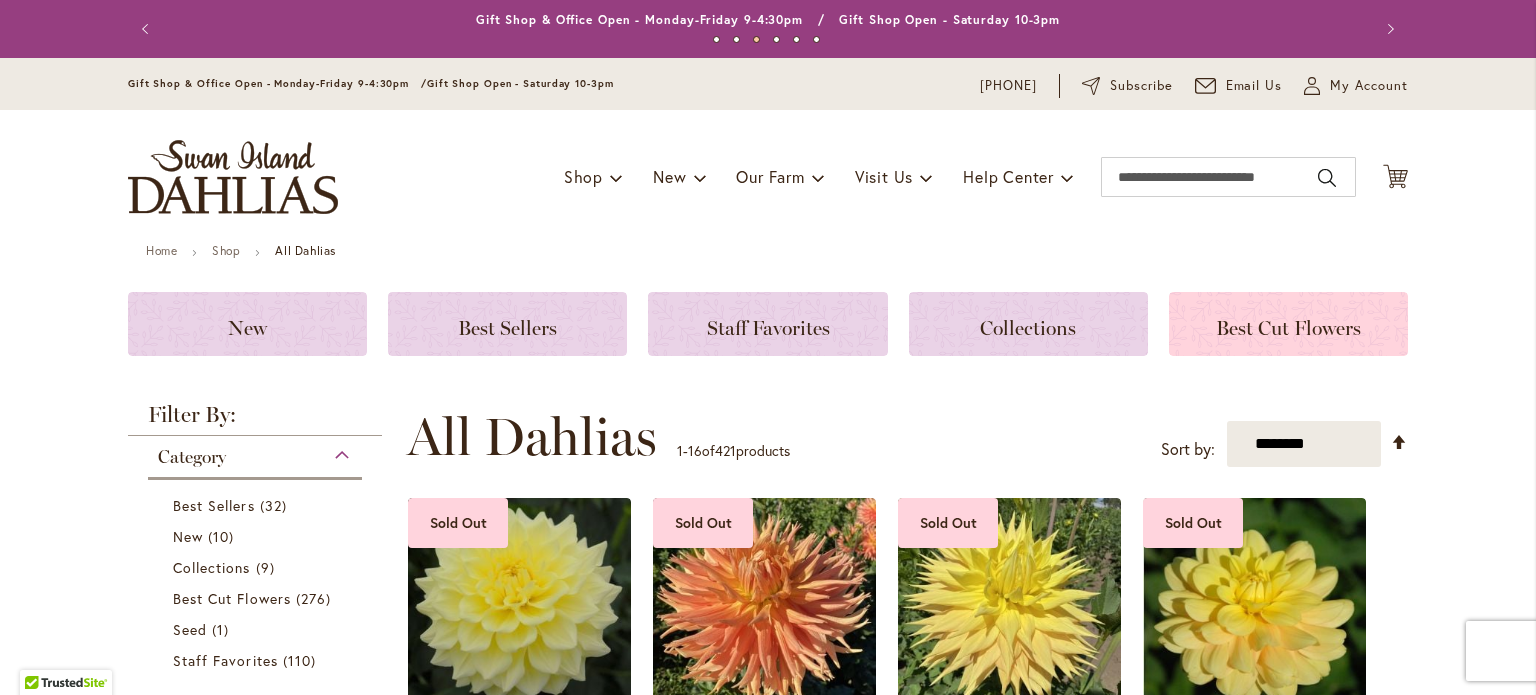 click on "Best Cut Flowers" 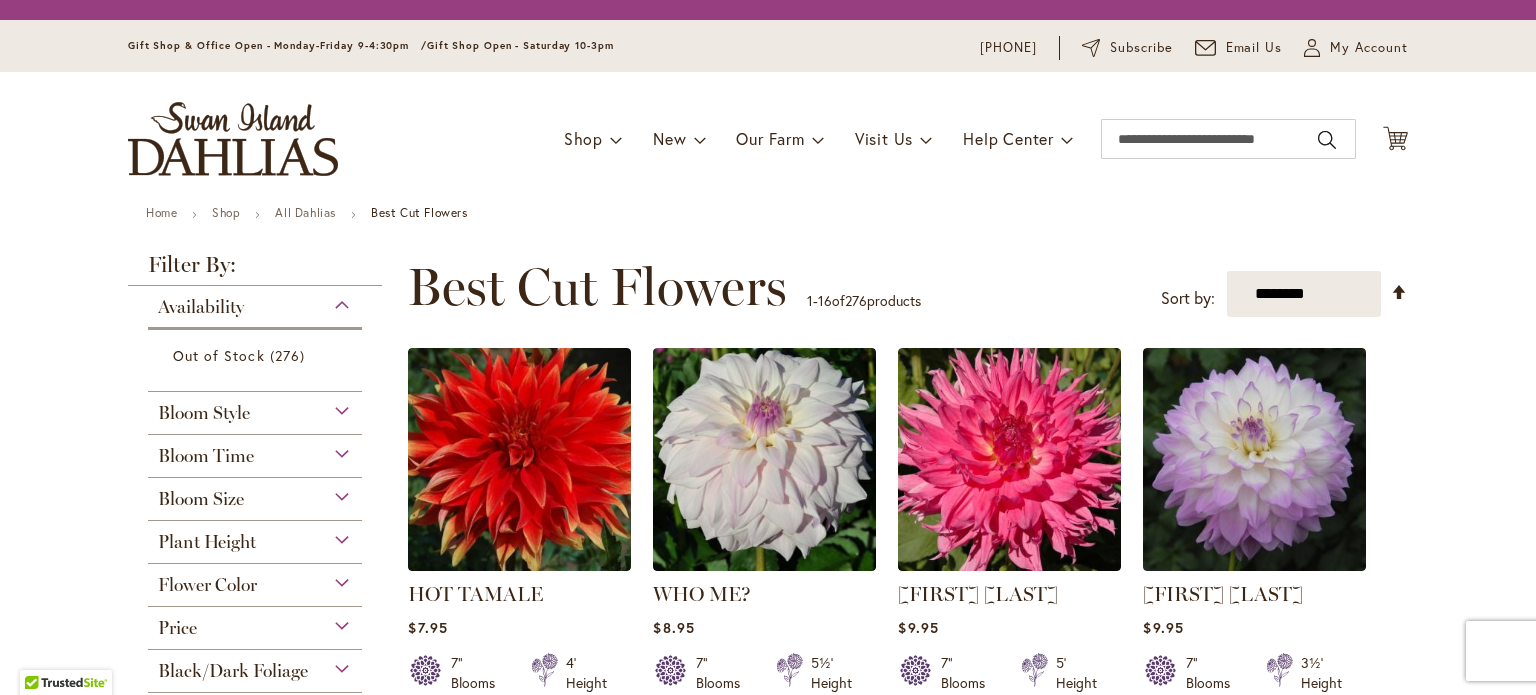 scroll, scrollTop: 0, scrollLeft: 0, axis: both 